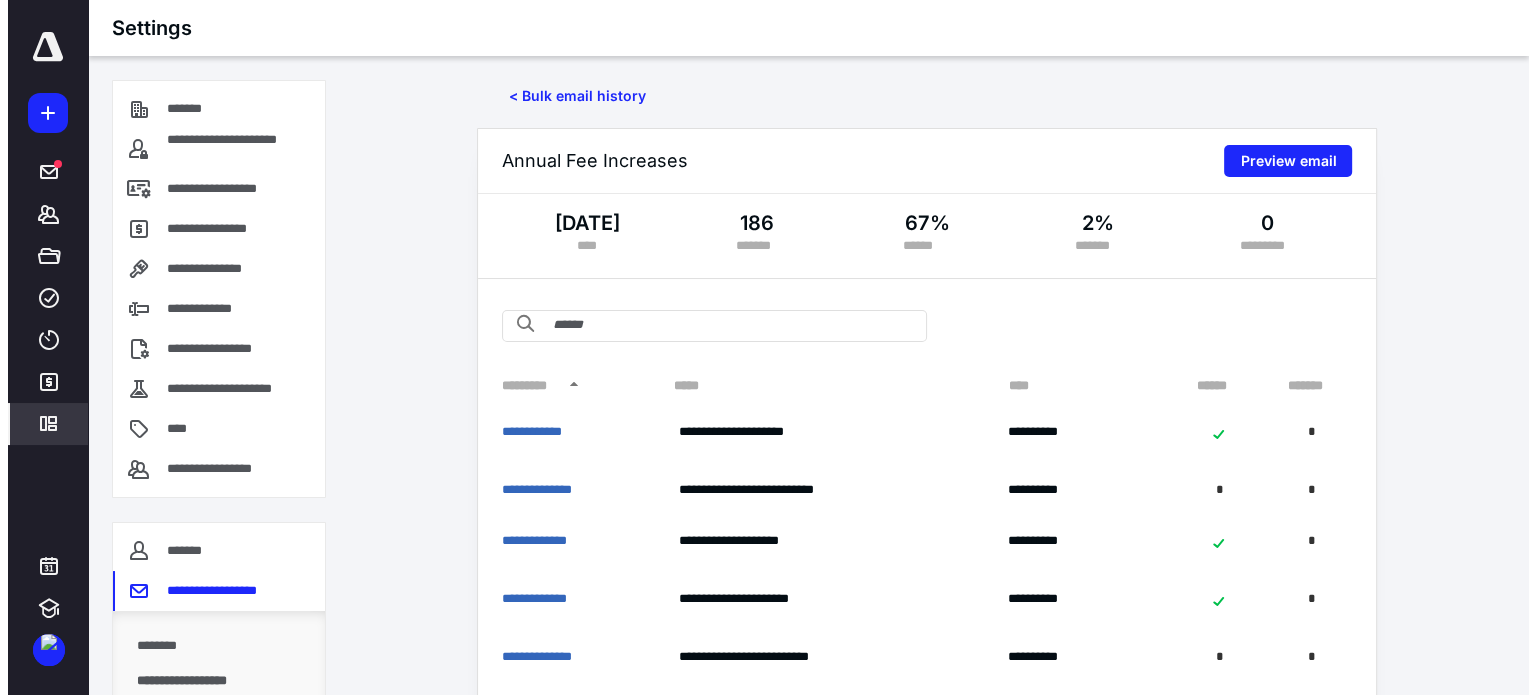 scroll, scrollTop: 0, scrollLeft: 0, axis: both 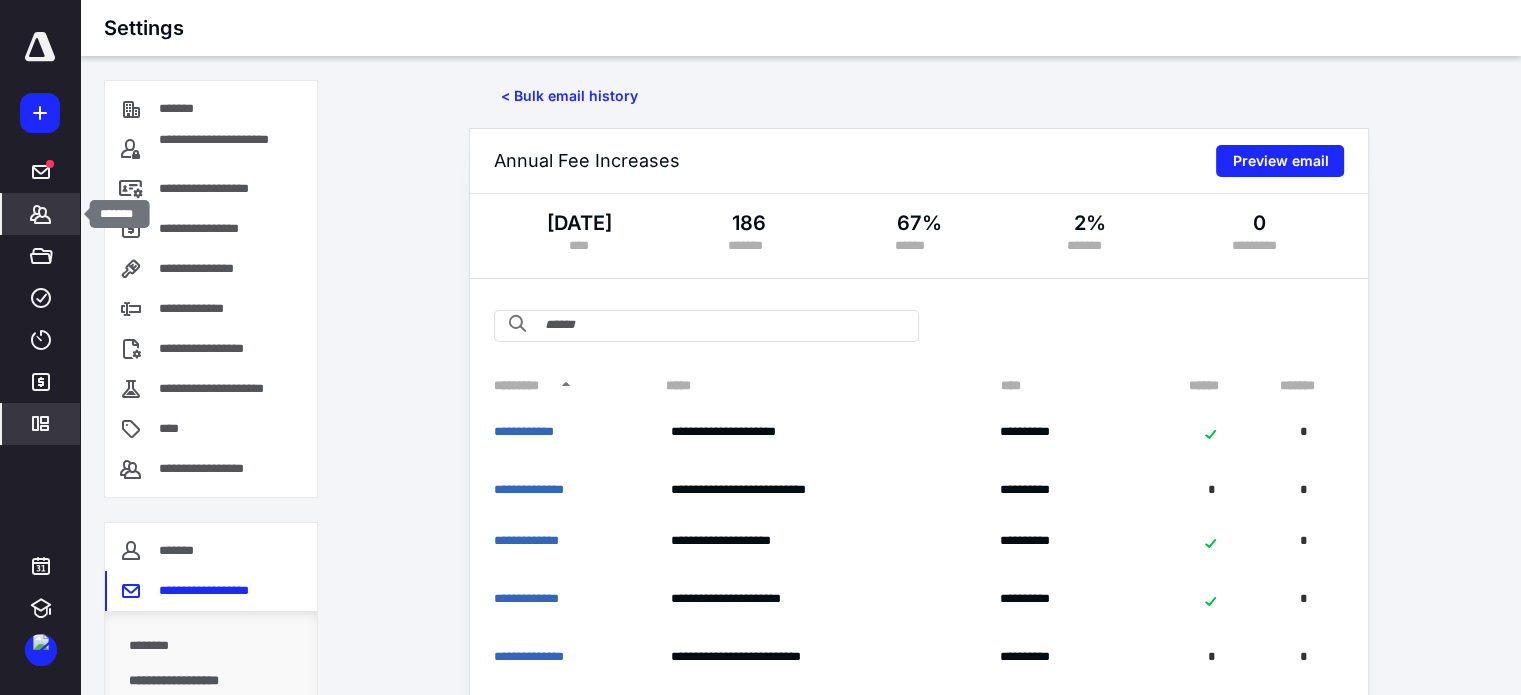 click 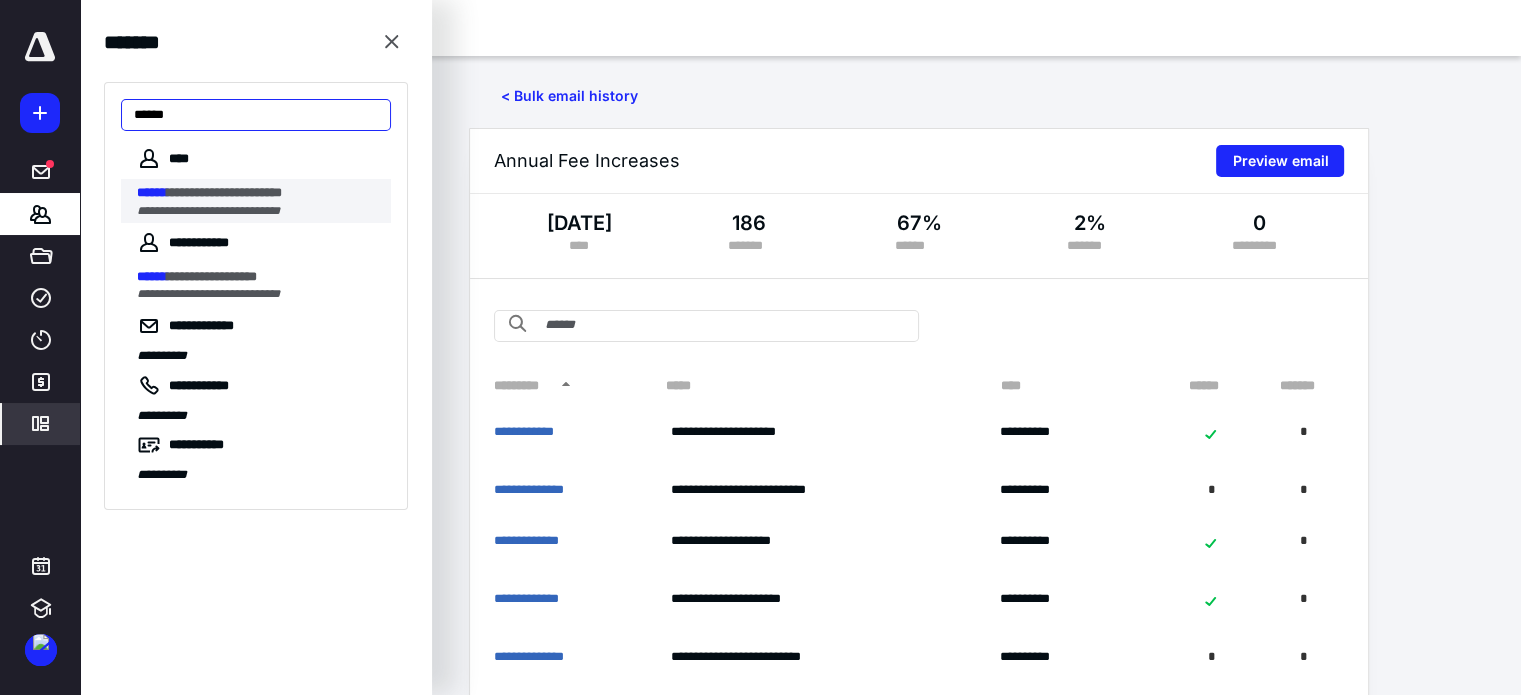 type on "******" 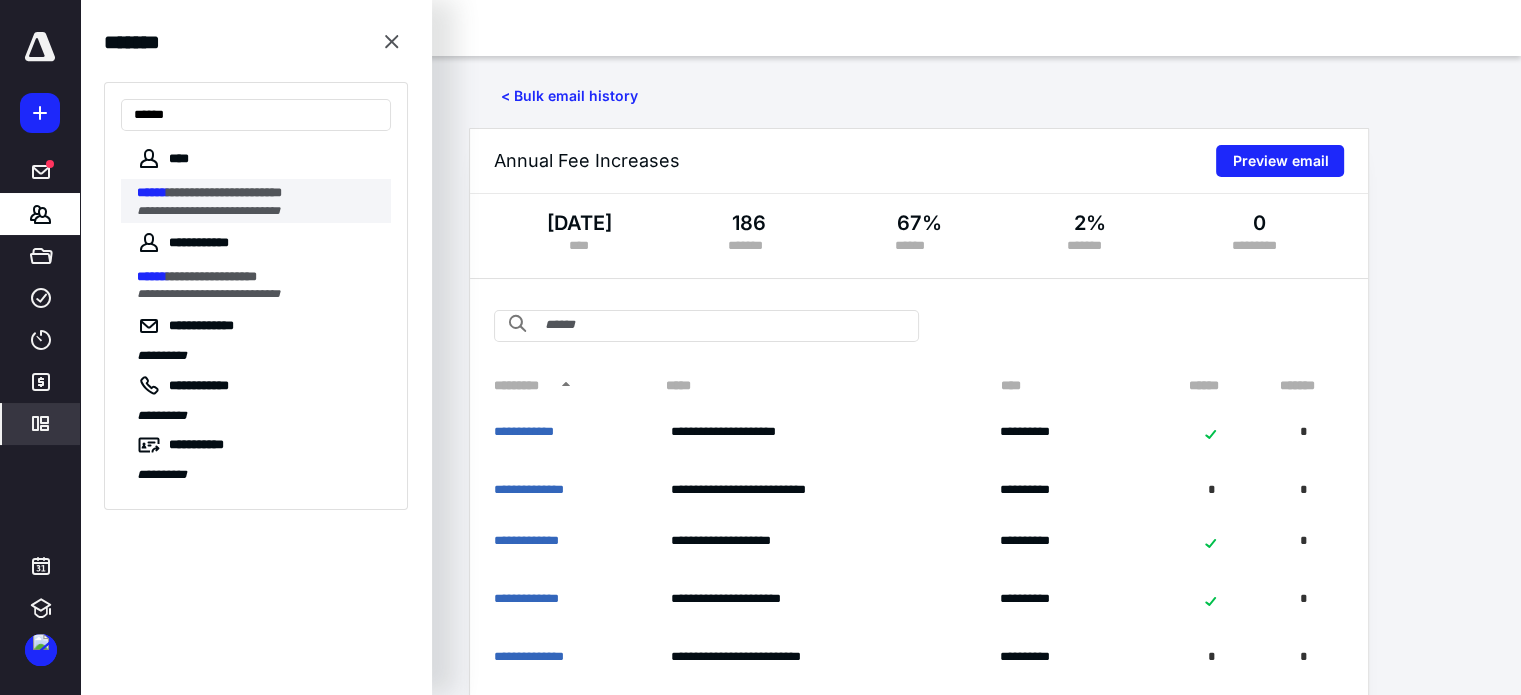 click on "**********" at bounding box center [224, 192] 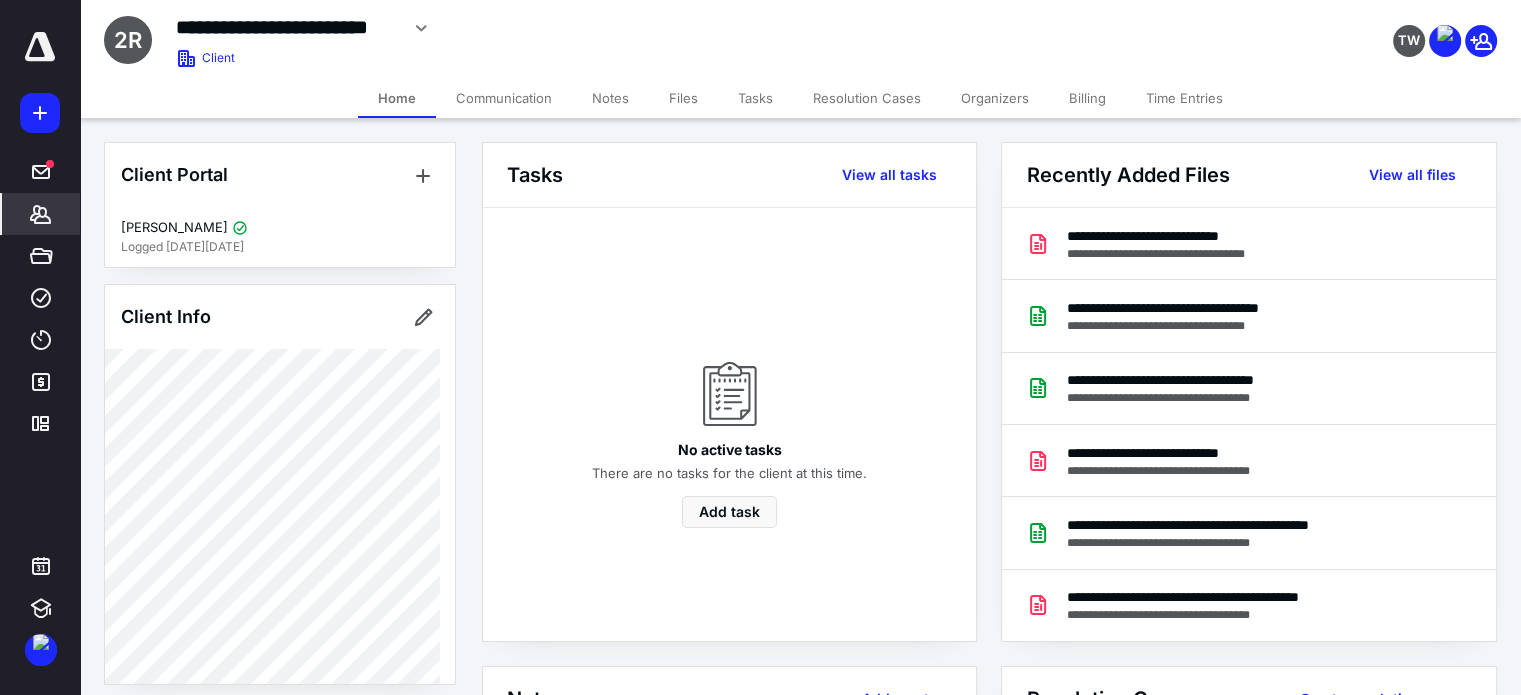 click on "Files" at bounding box center [683, 98] 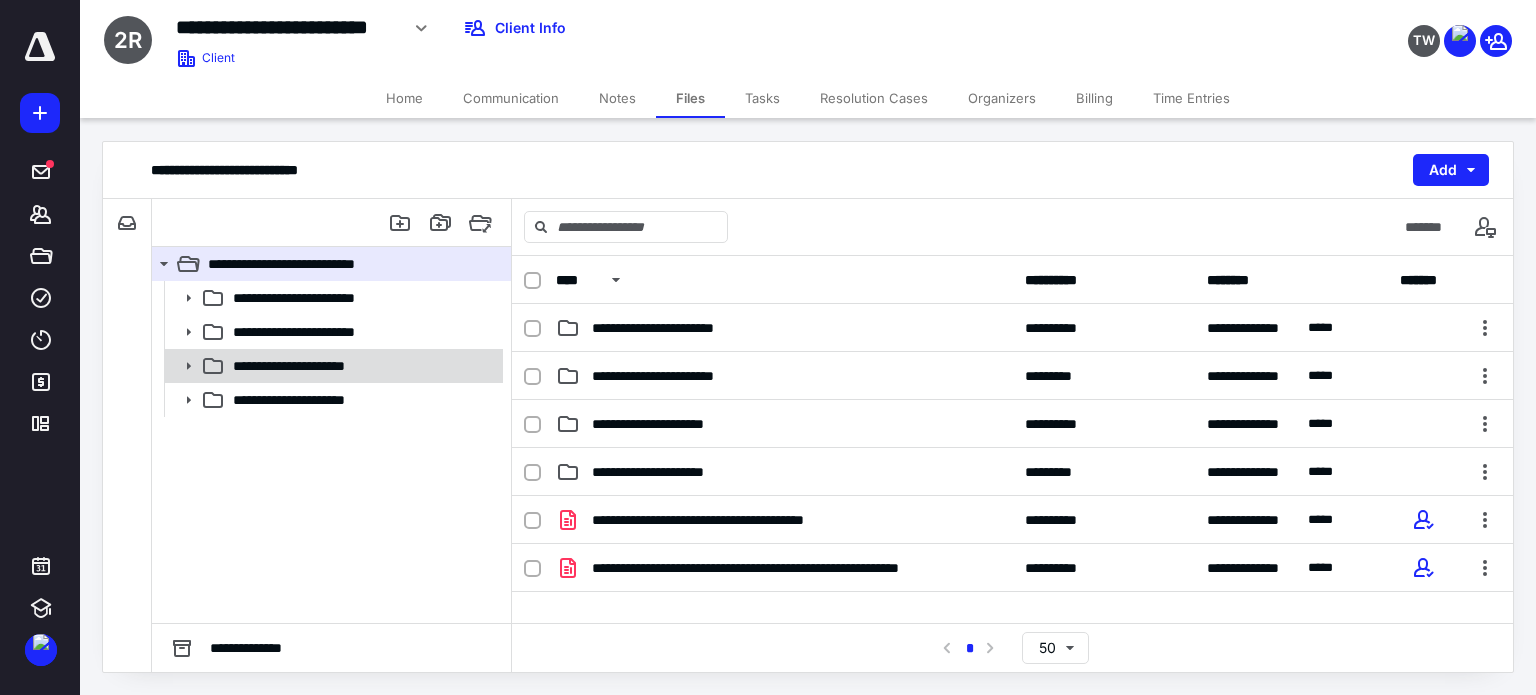 click 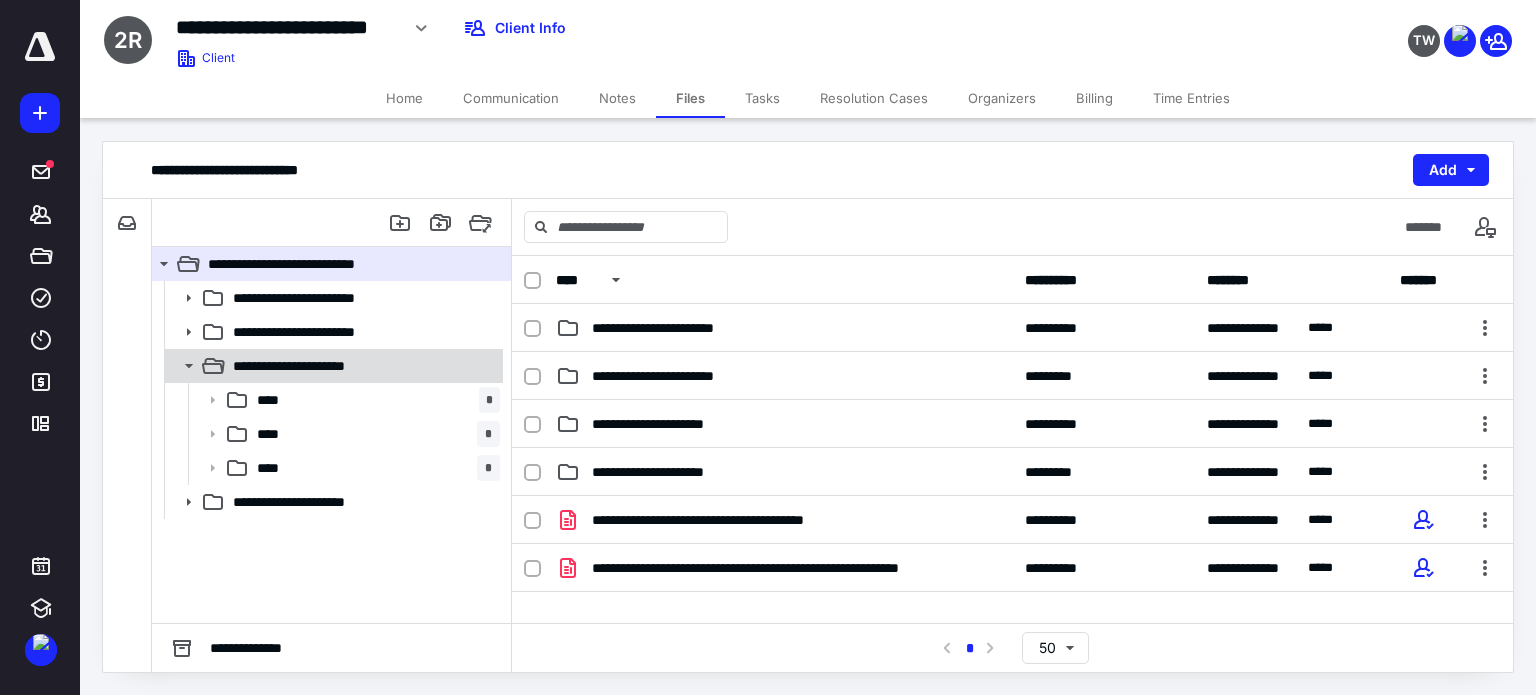 click 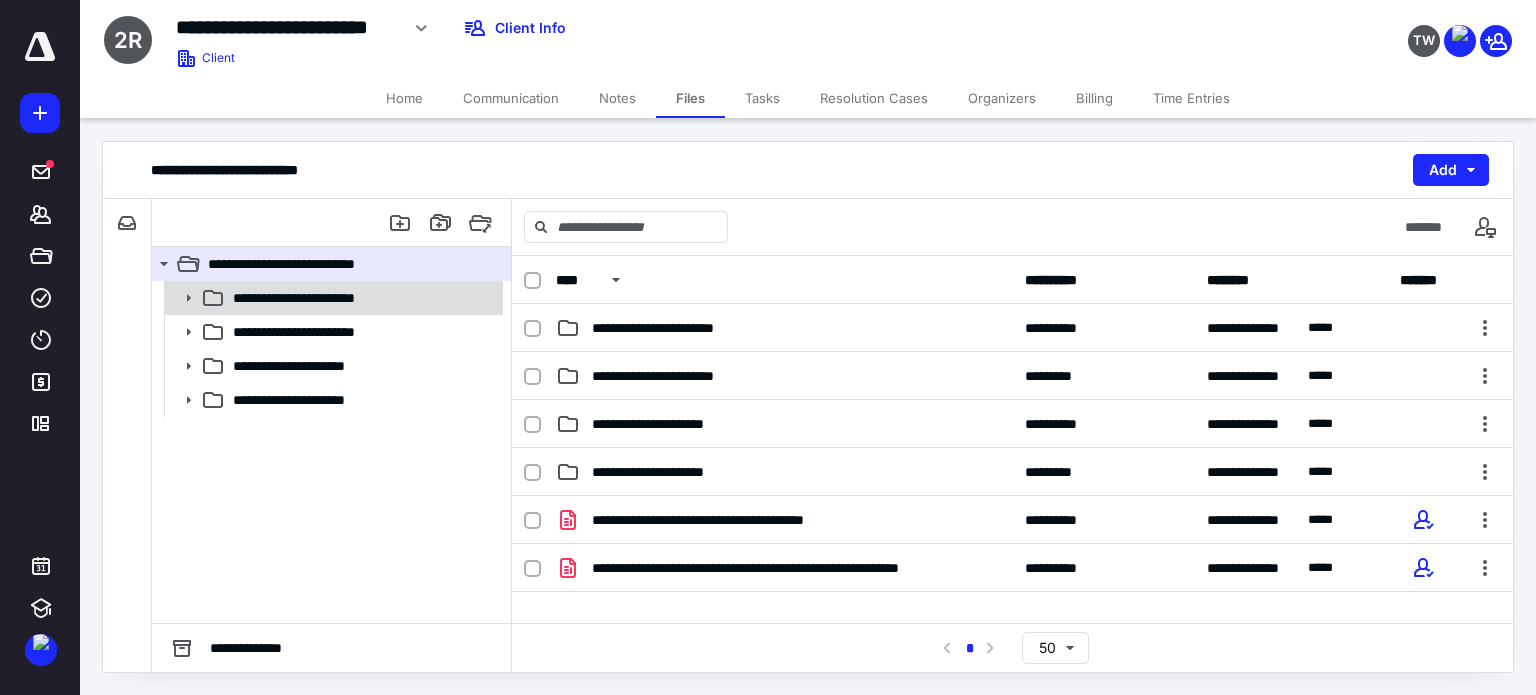 click 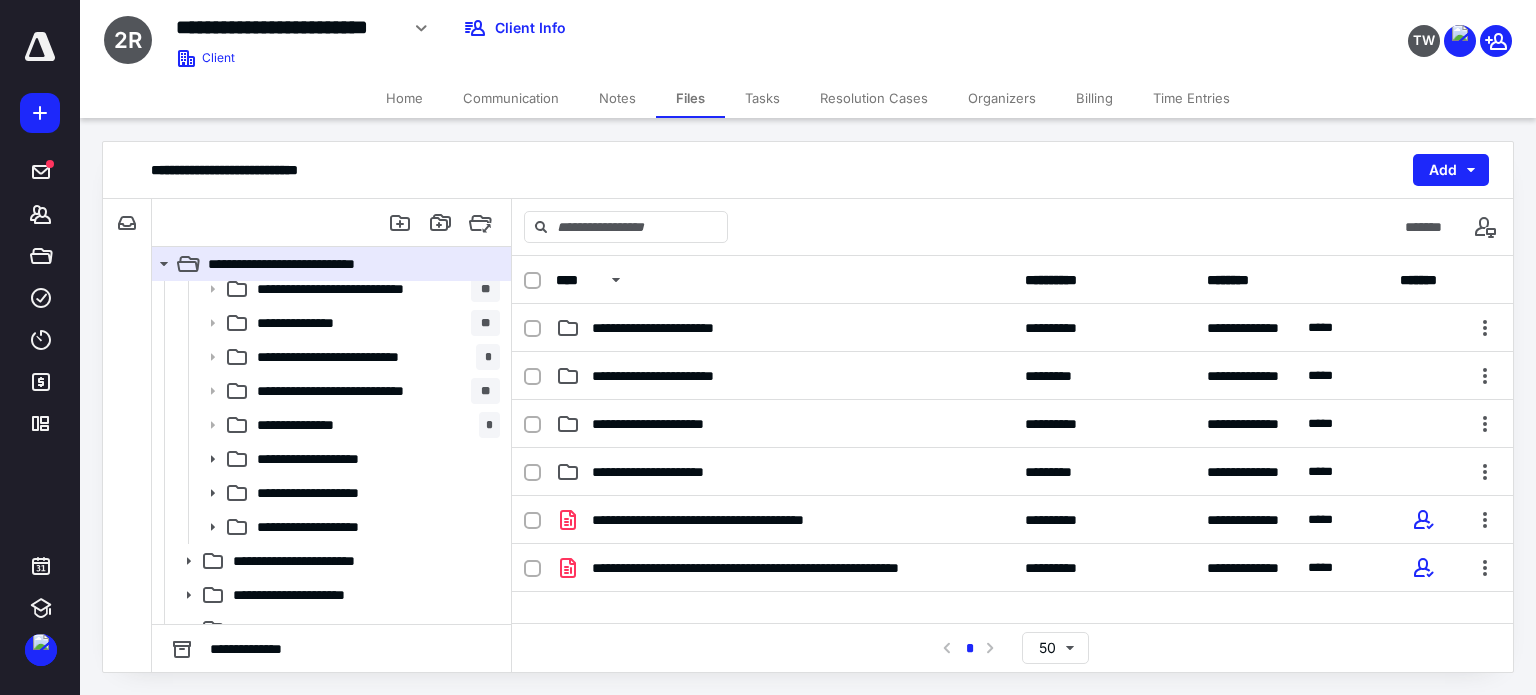 scroll, scrollTop: 148, scrollLeft: 0, axis: vertical 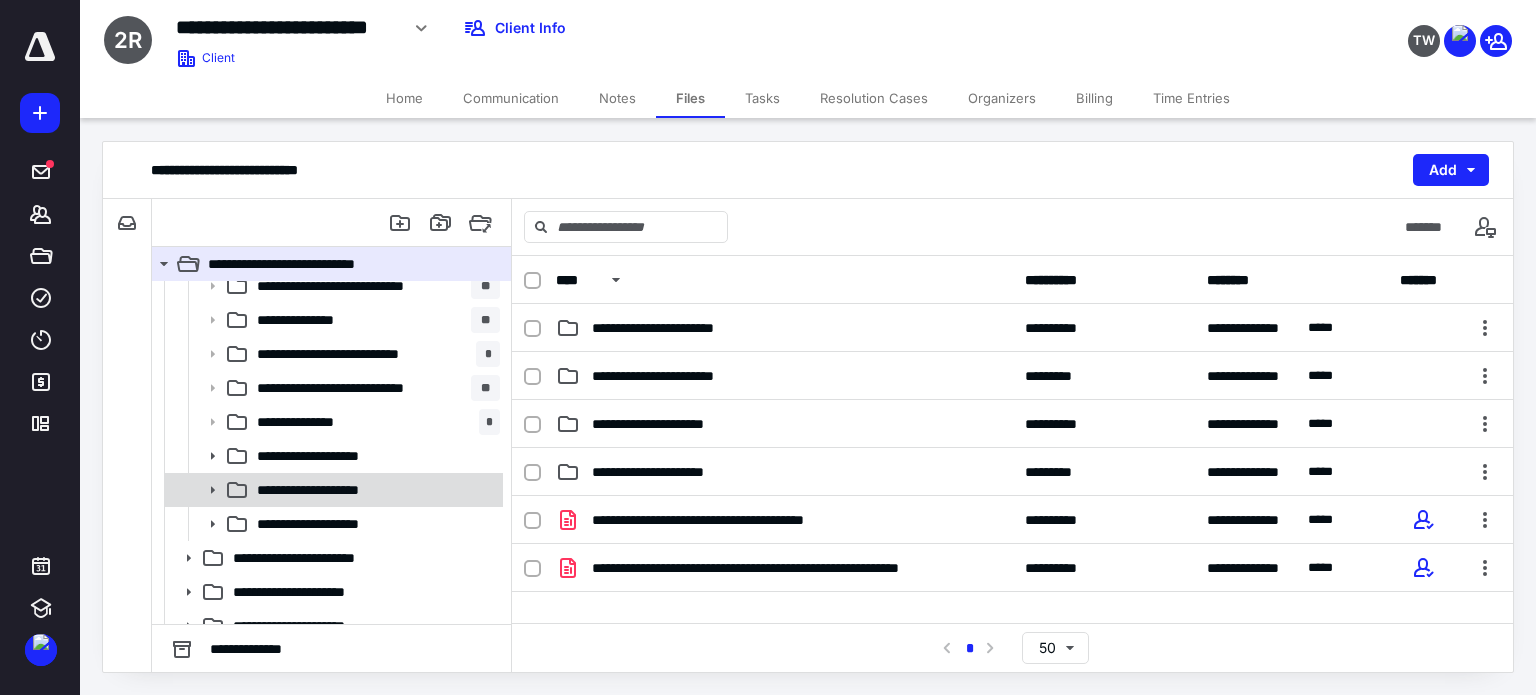 click 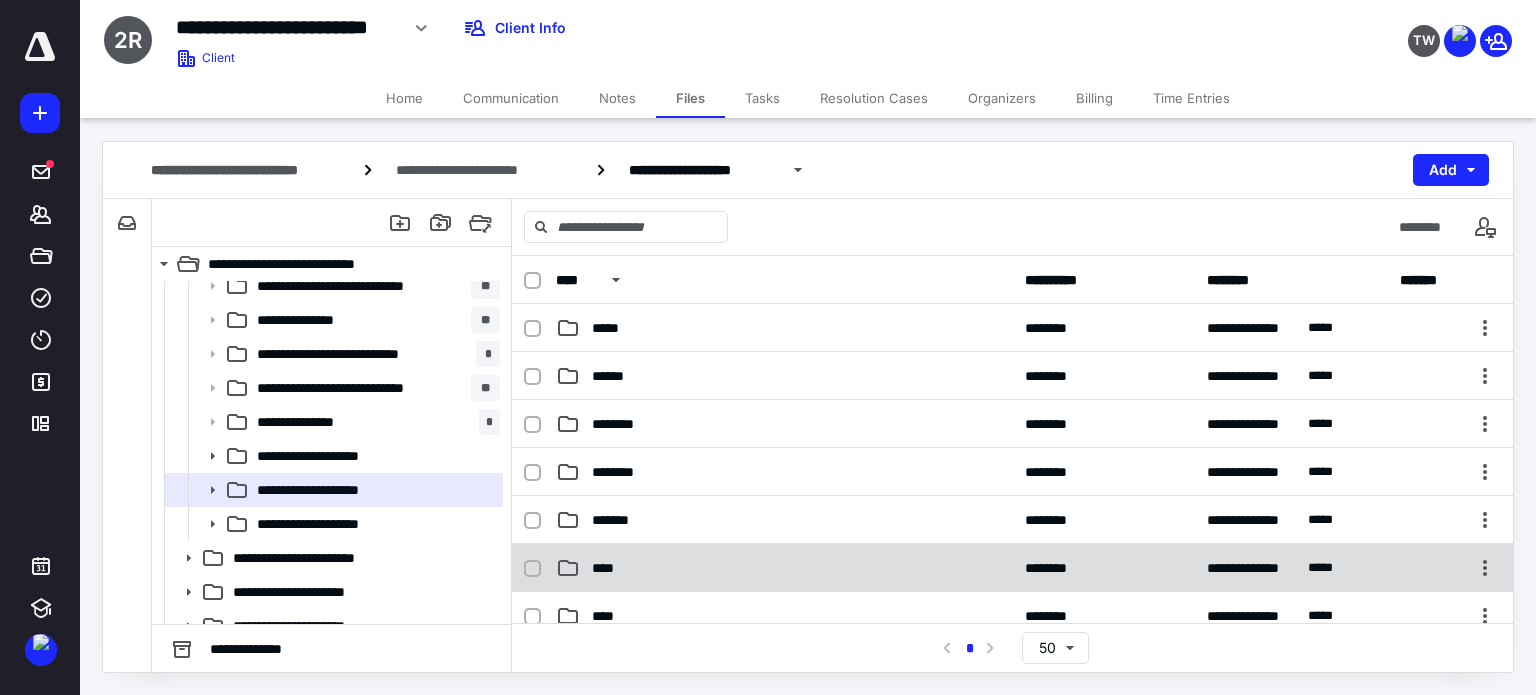 click 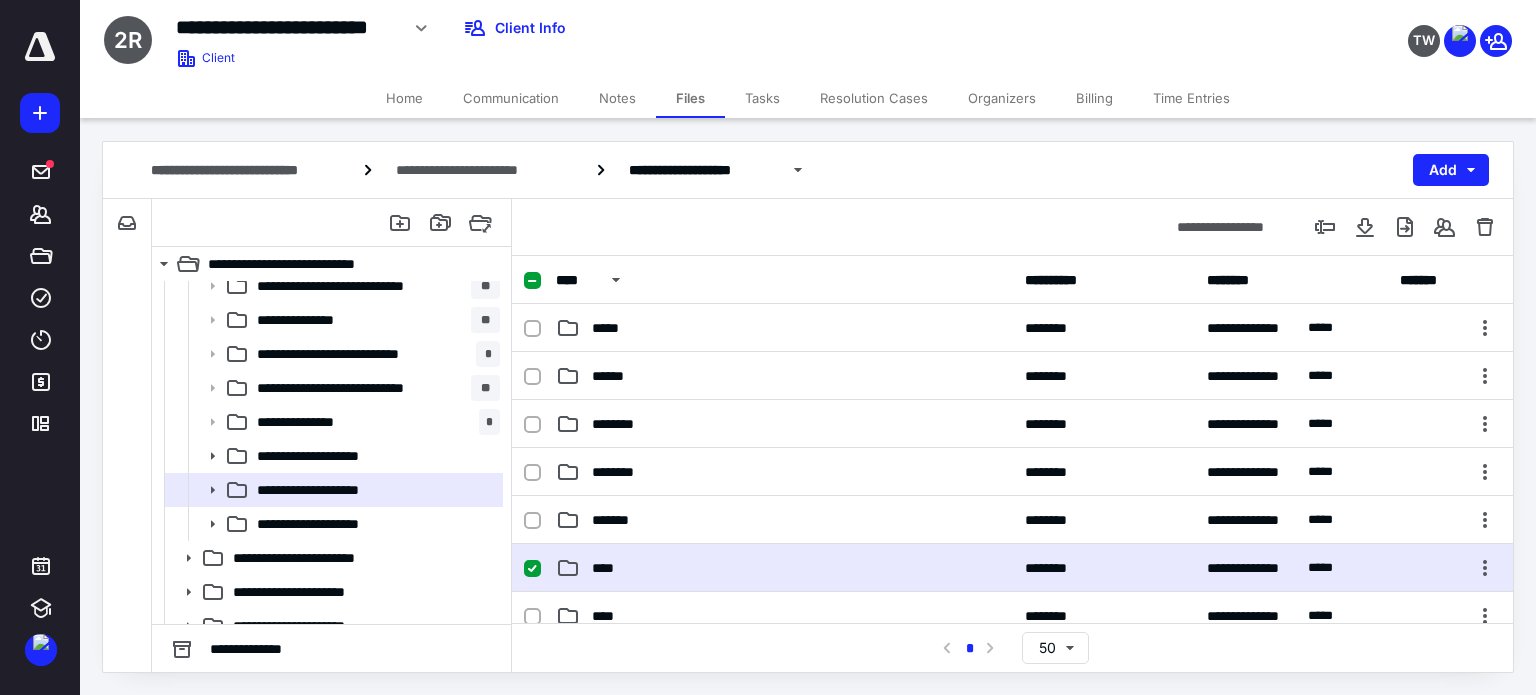 click 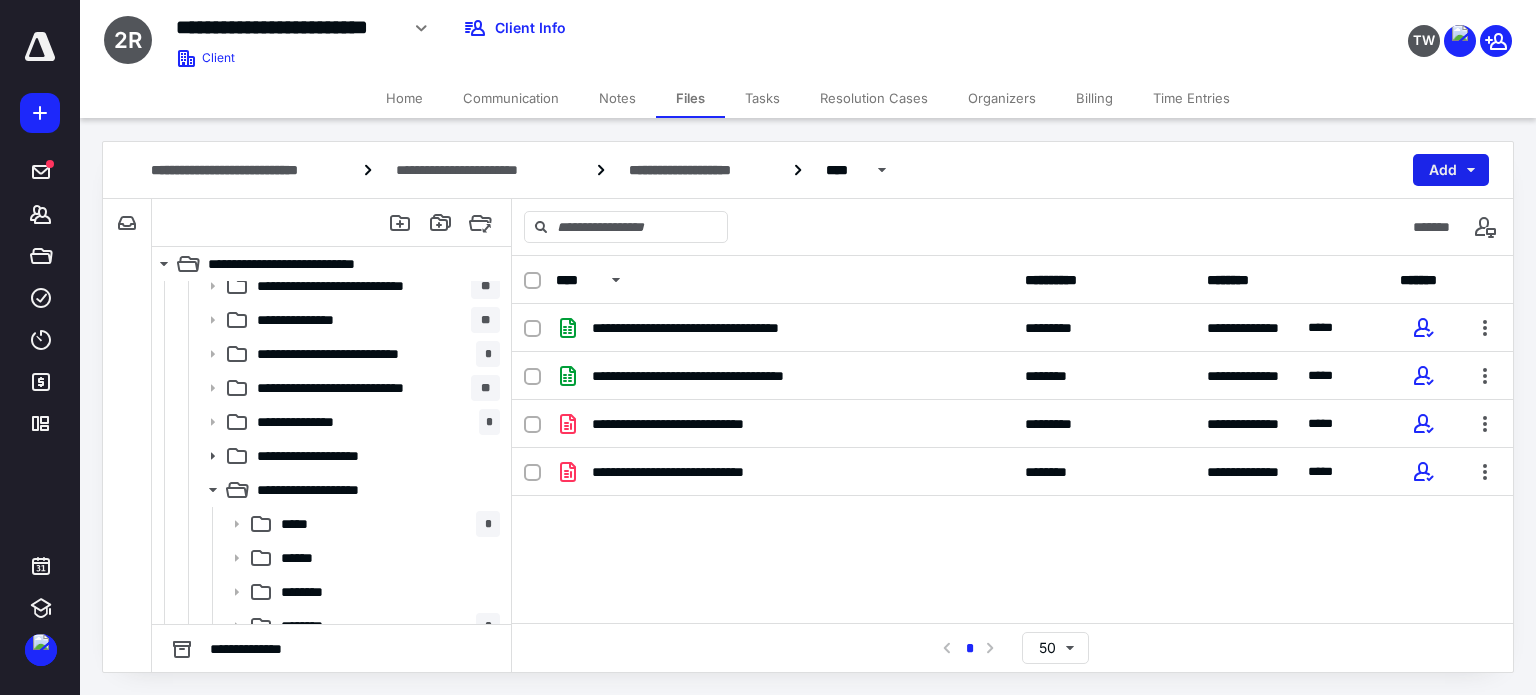click on "Add" at bounding box center (1451, 170) 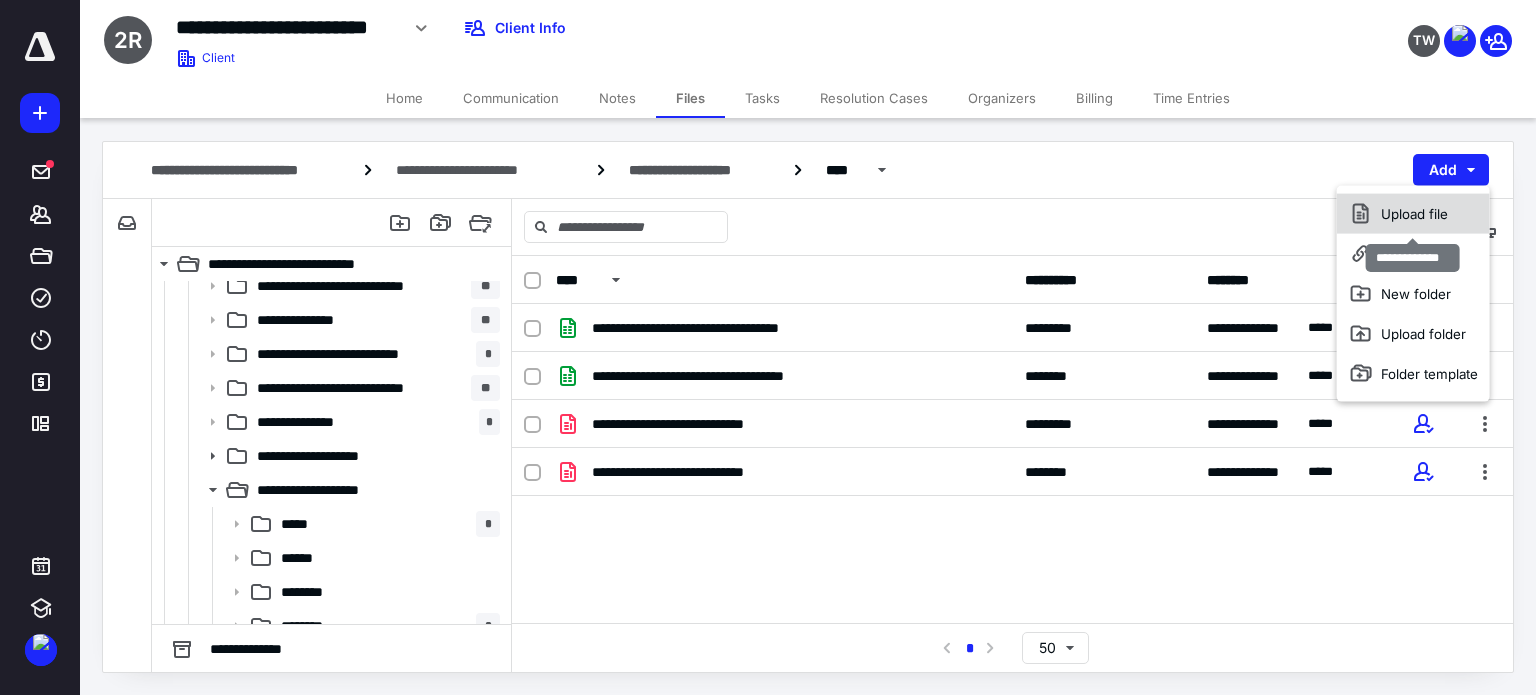 click on "Upload file" at bounding box center [1413, 214] 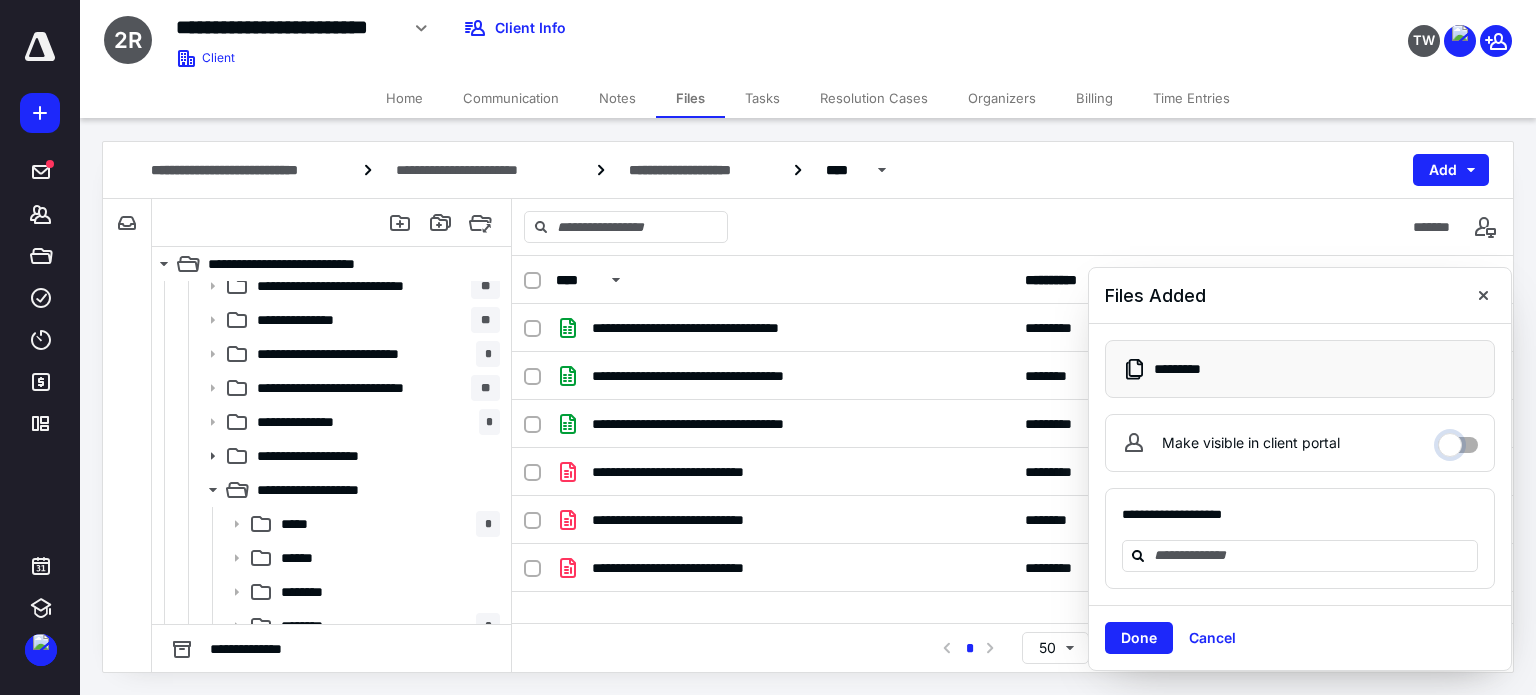 click on "Make visible in client portal" at bounding box center [1458, 440] 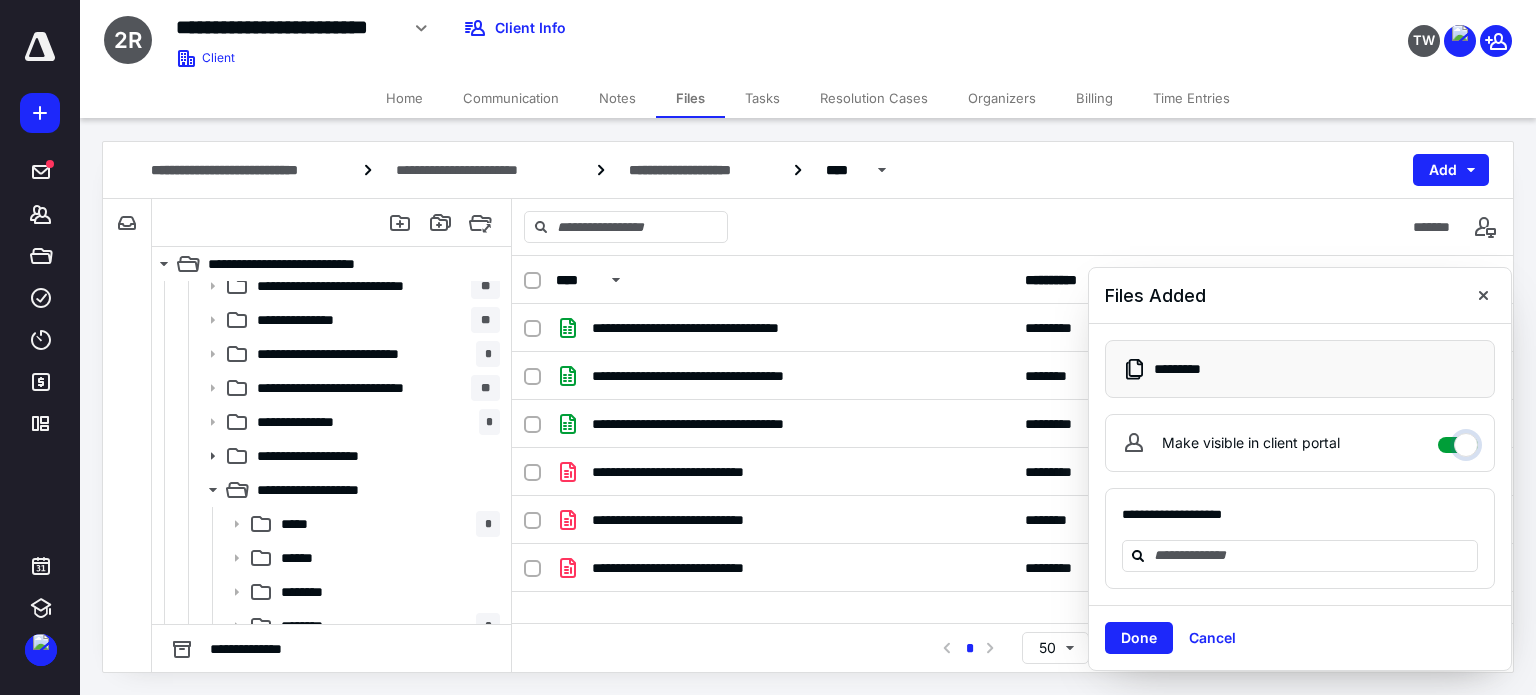 checkbox on "****" 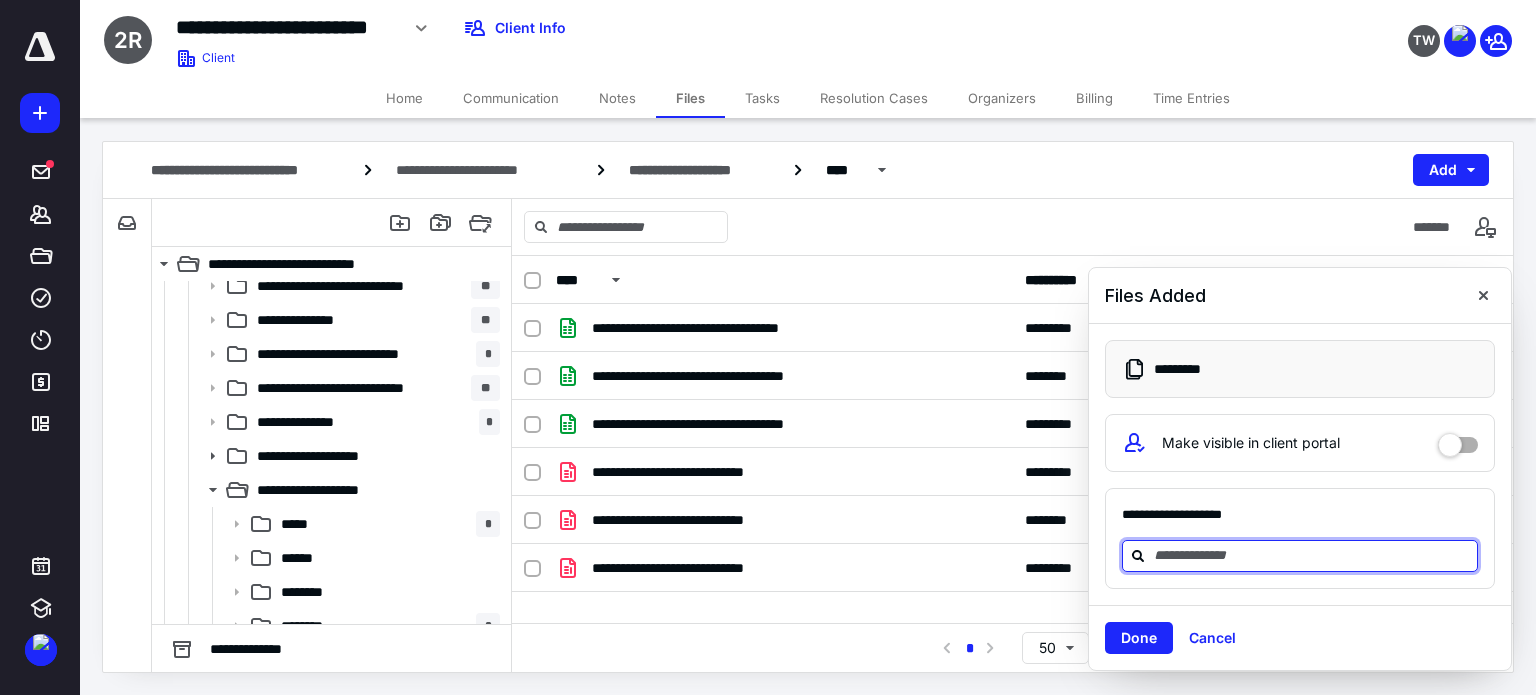 click at bounding box center [1312, 555] 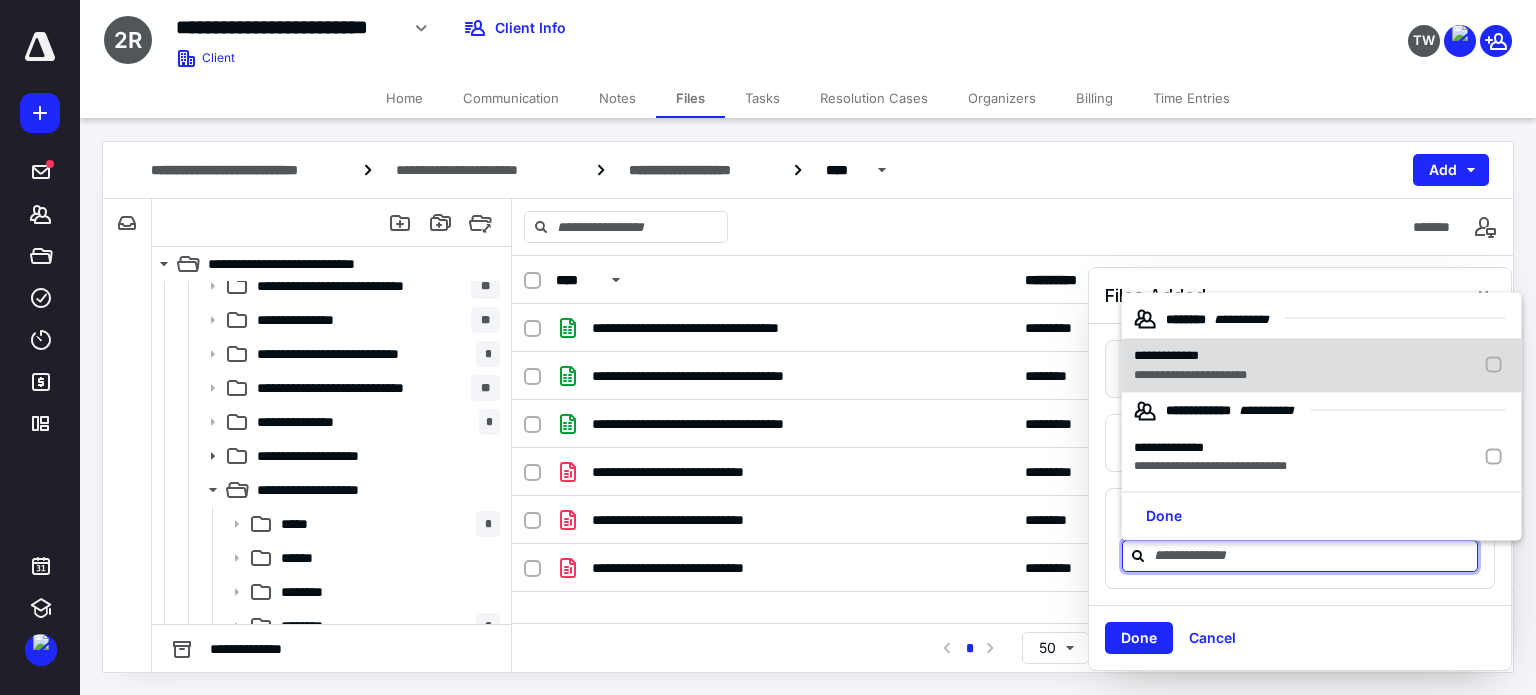 click on "**********" at bounding box center [1322, 366] 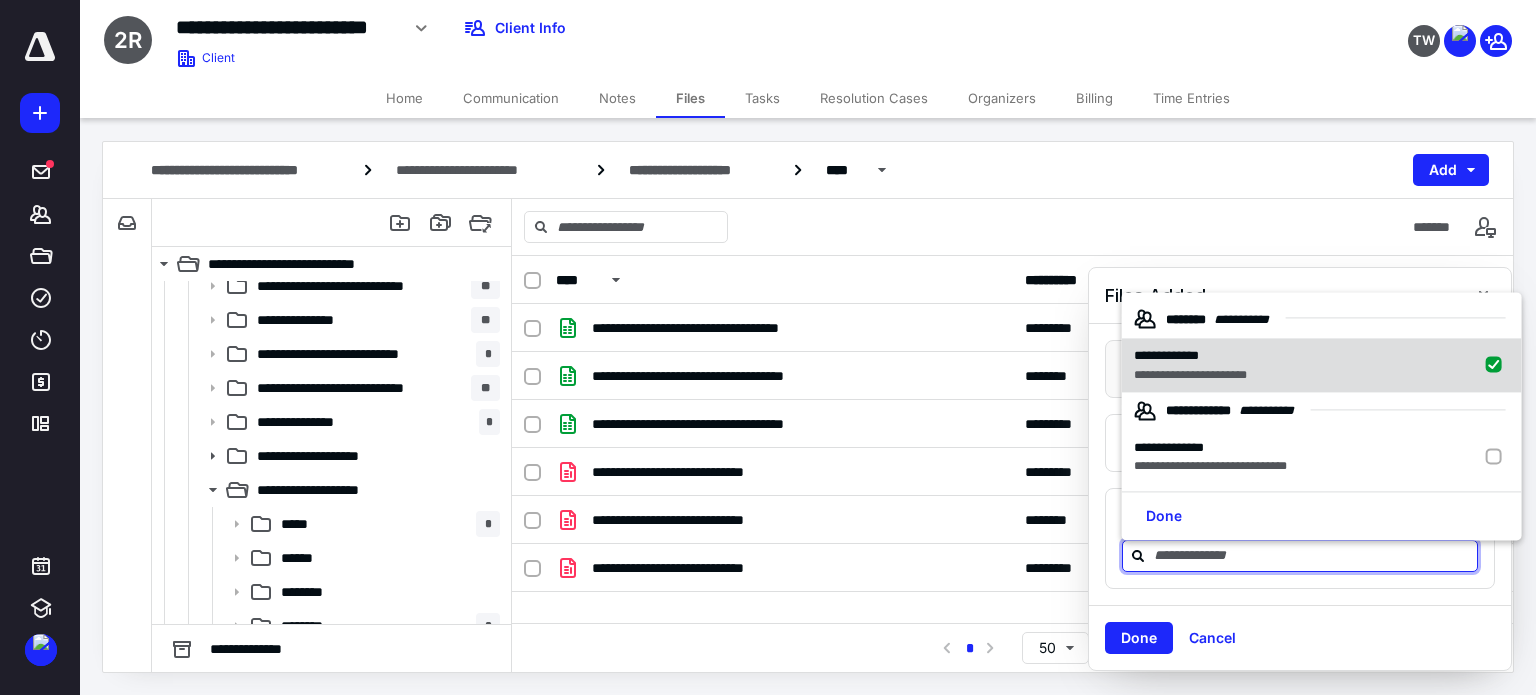 checkbox on "true" 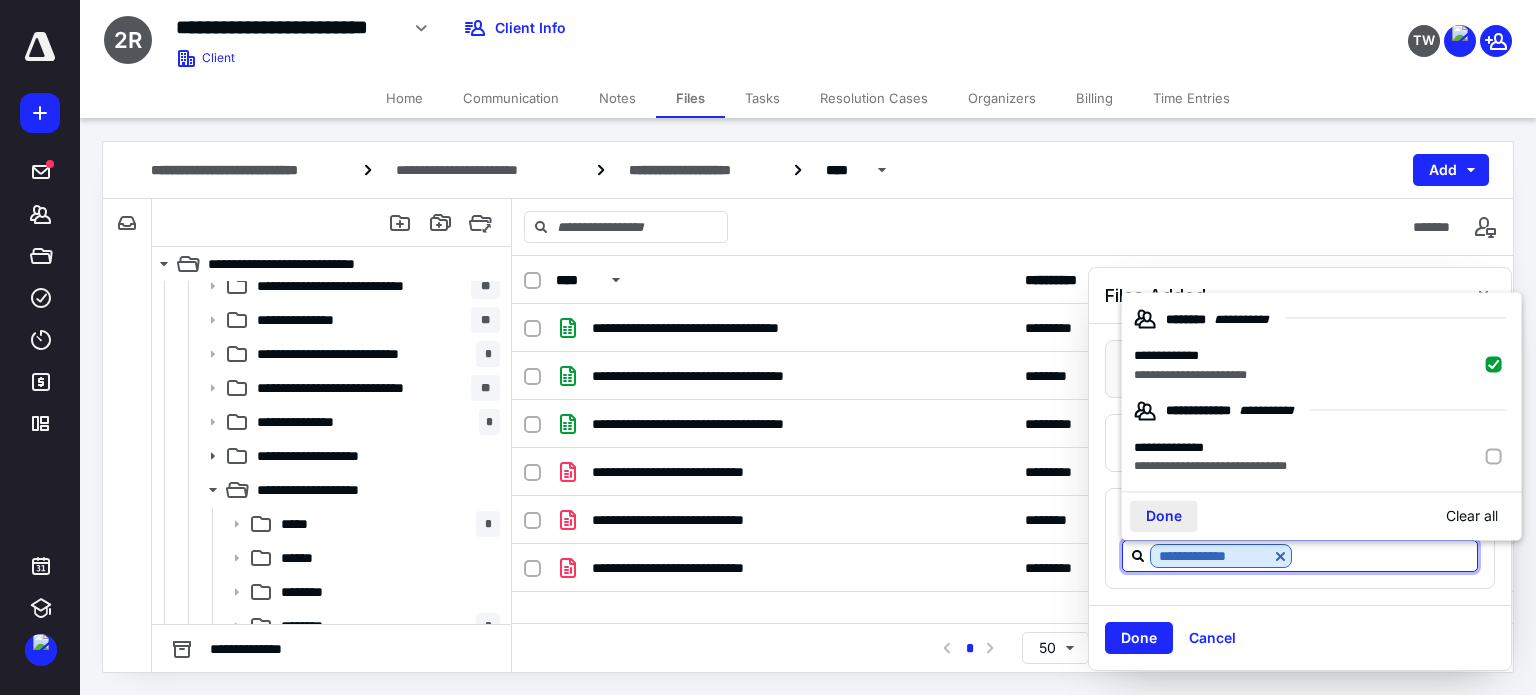 click on "Done" at bounding box center (1164, 517) 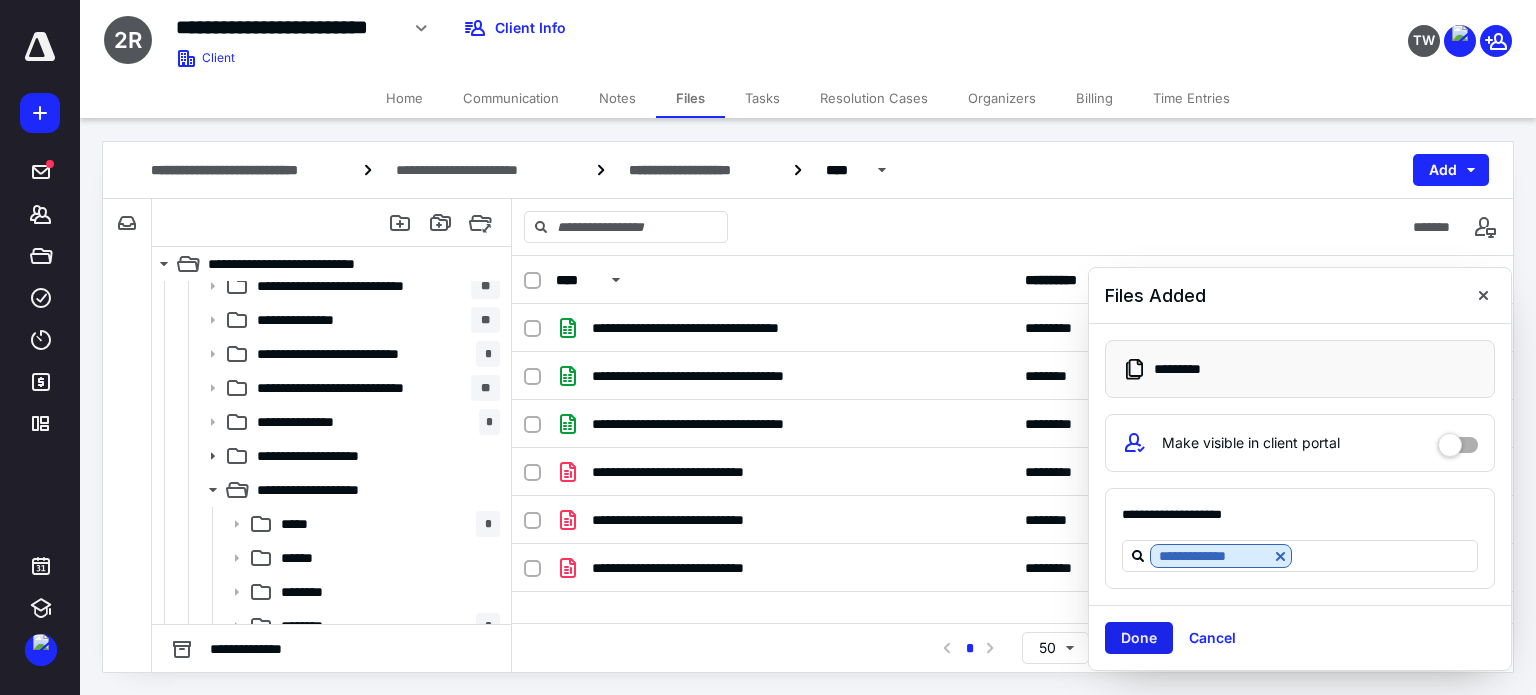 click on "Done" at bounding box center (1139, 638) 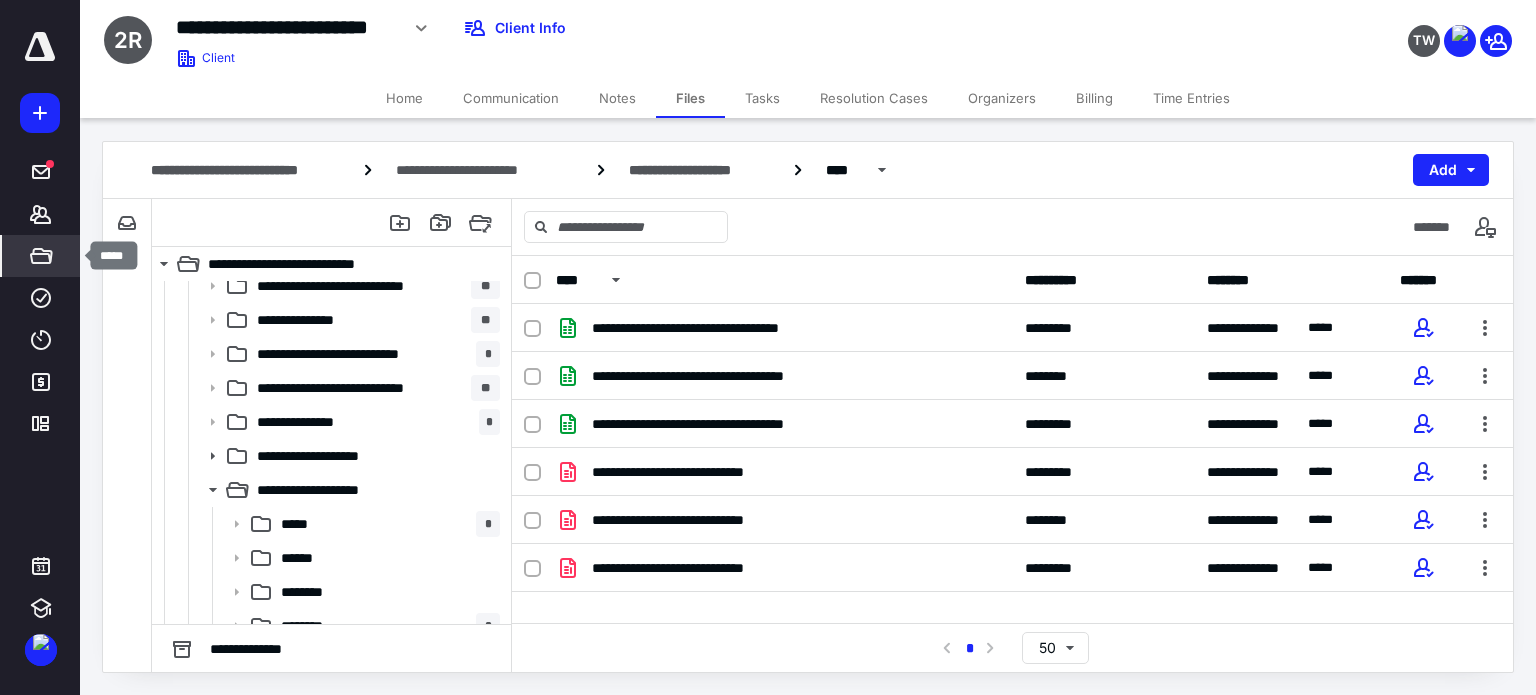 click 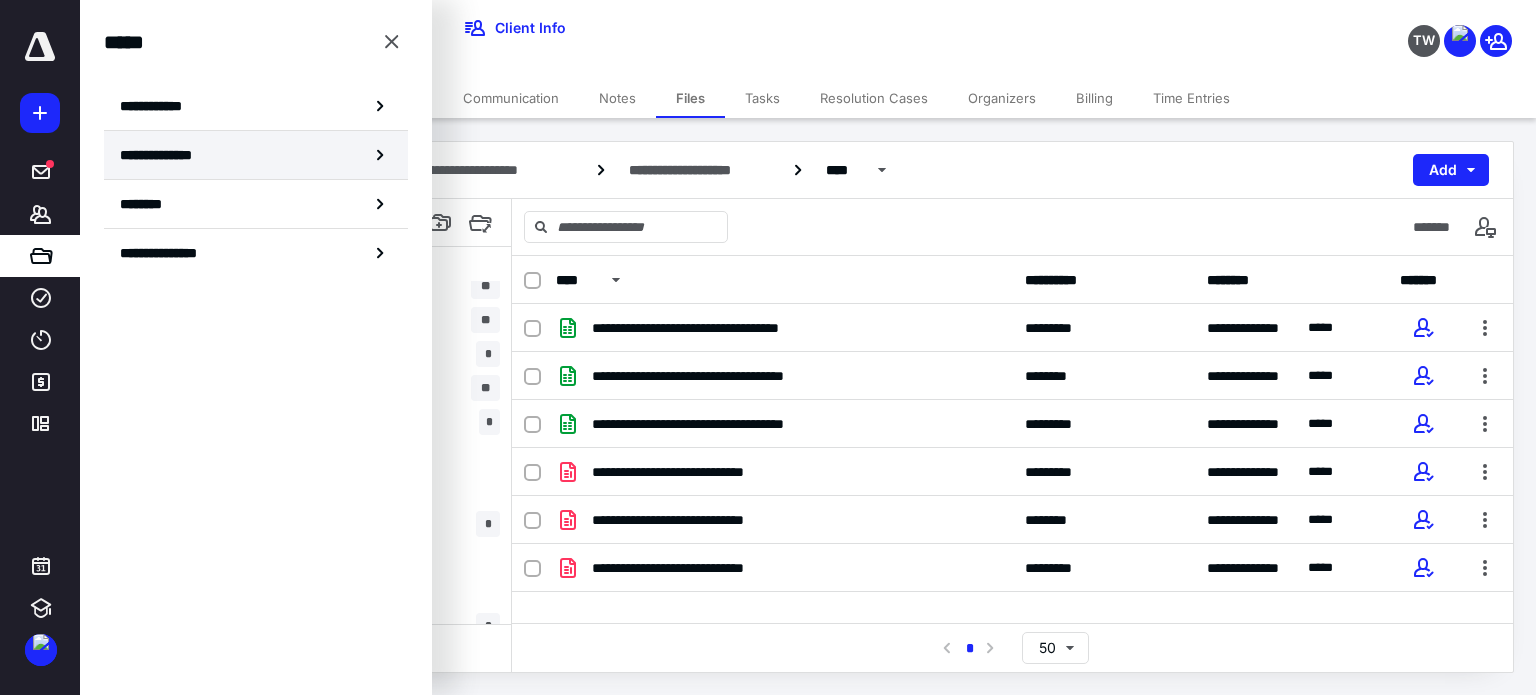 click on "**********" at bounding box center [163, 155] 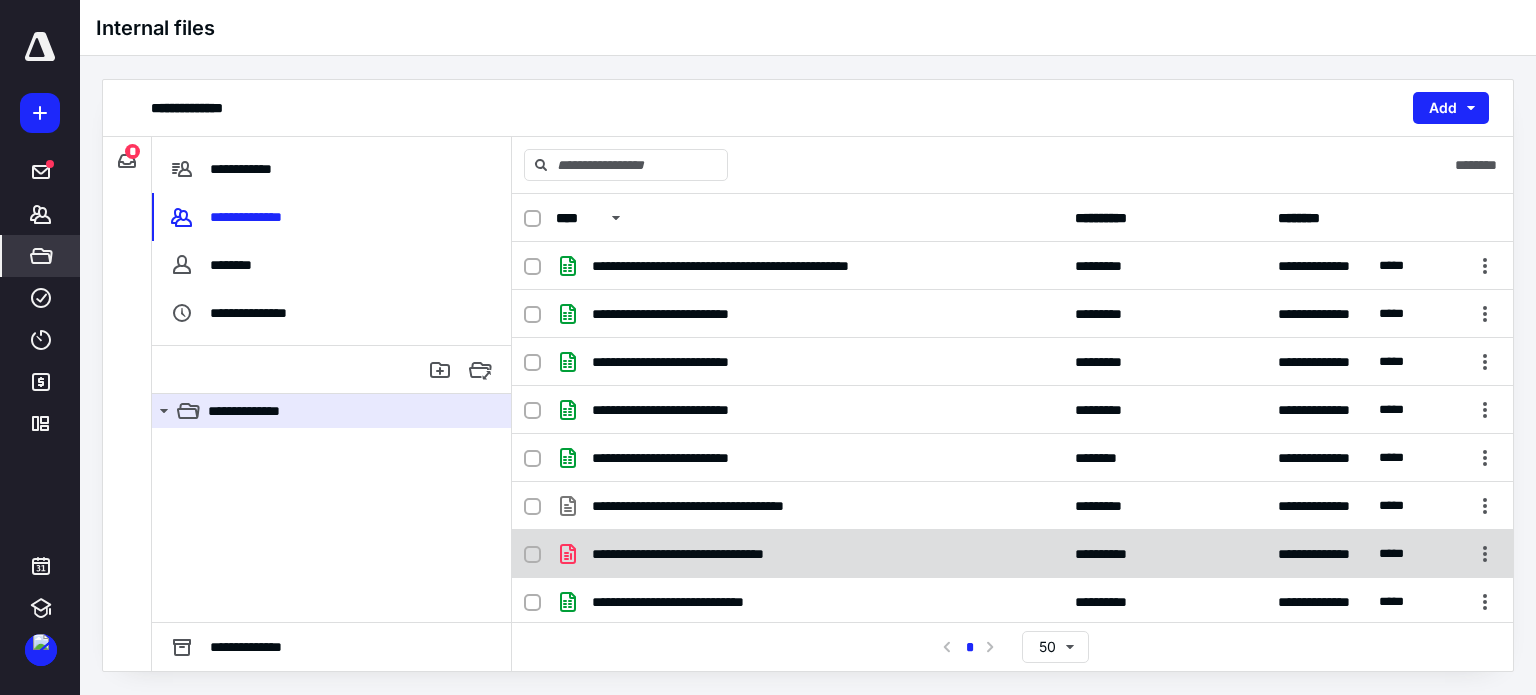 click 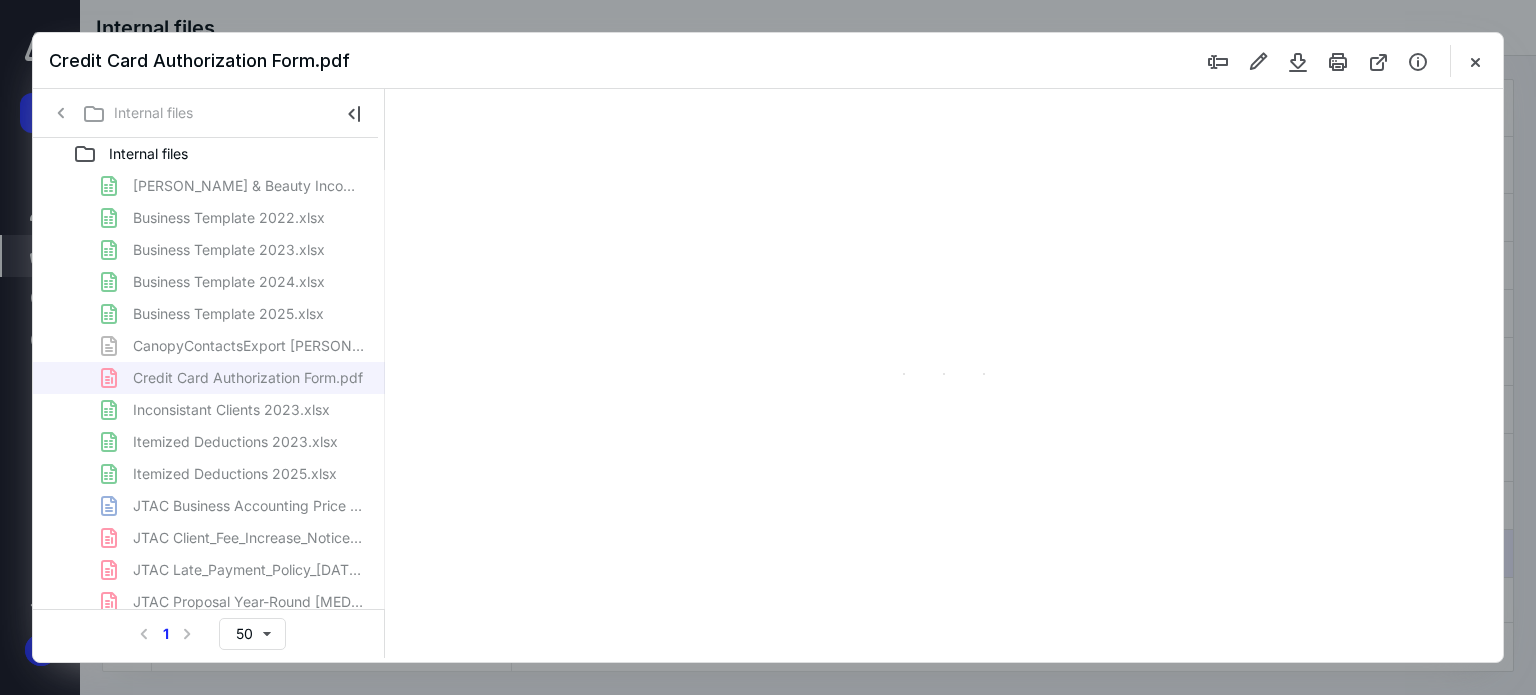 scroll, scrollTop: 0, scrollLeft: 0, axis: both 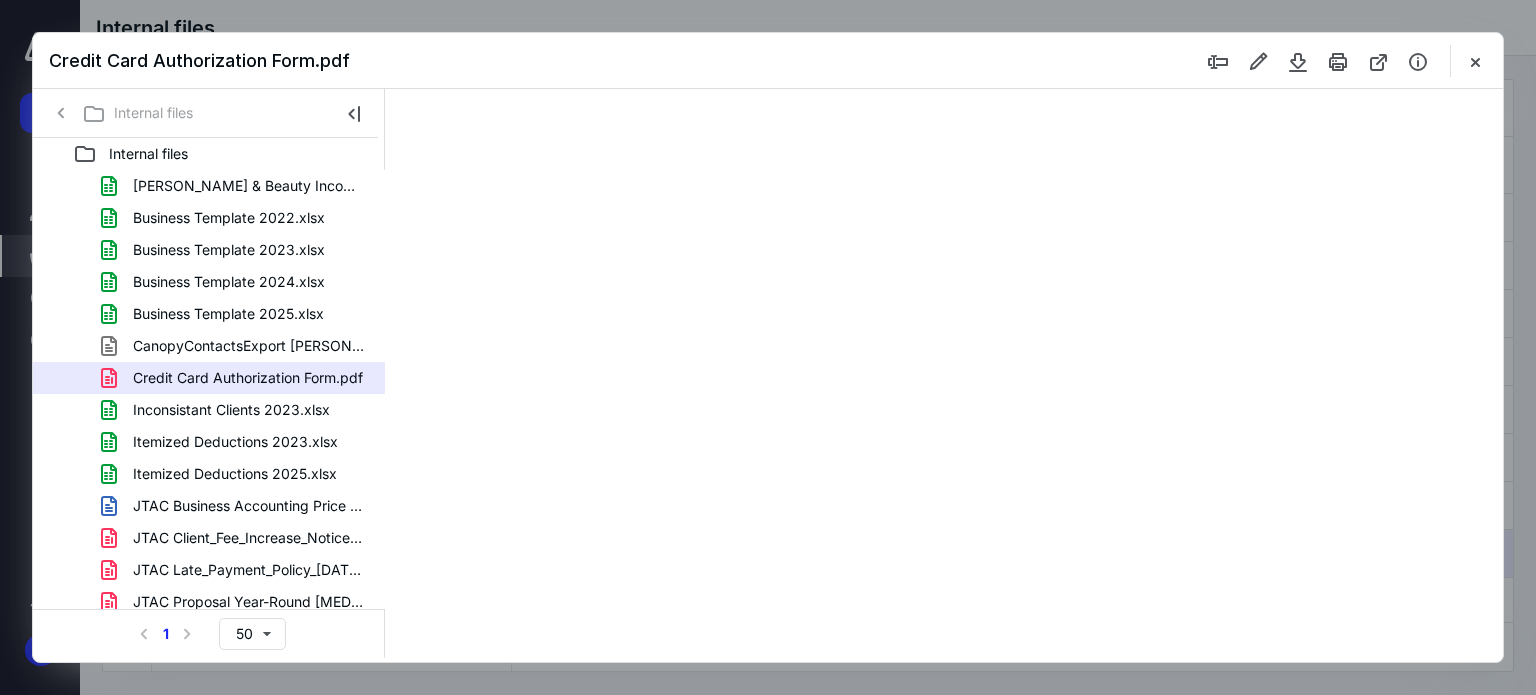 type on "62" 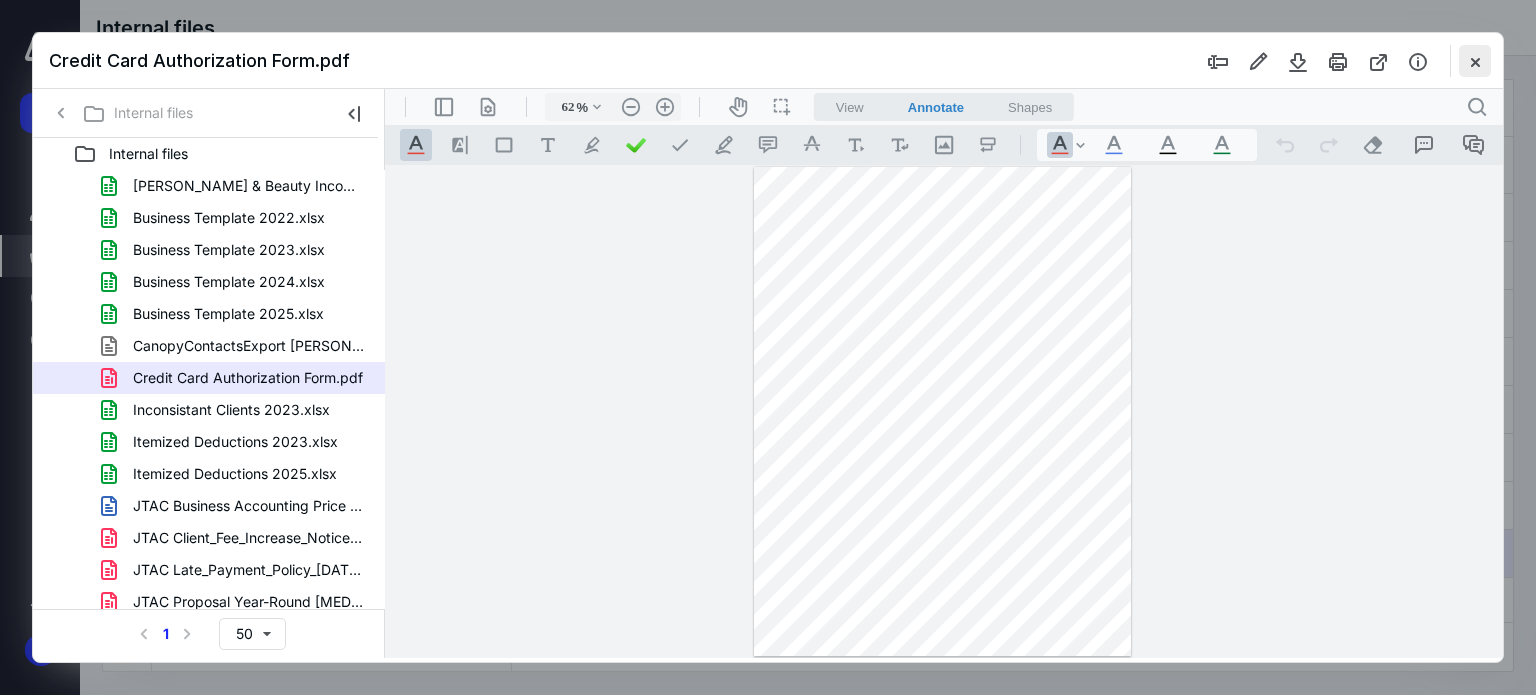 click at bounding box center (1475, 61) 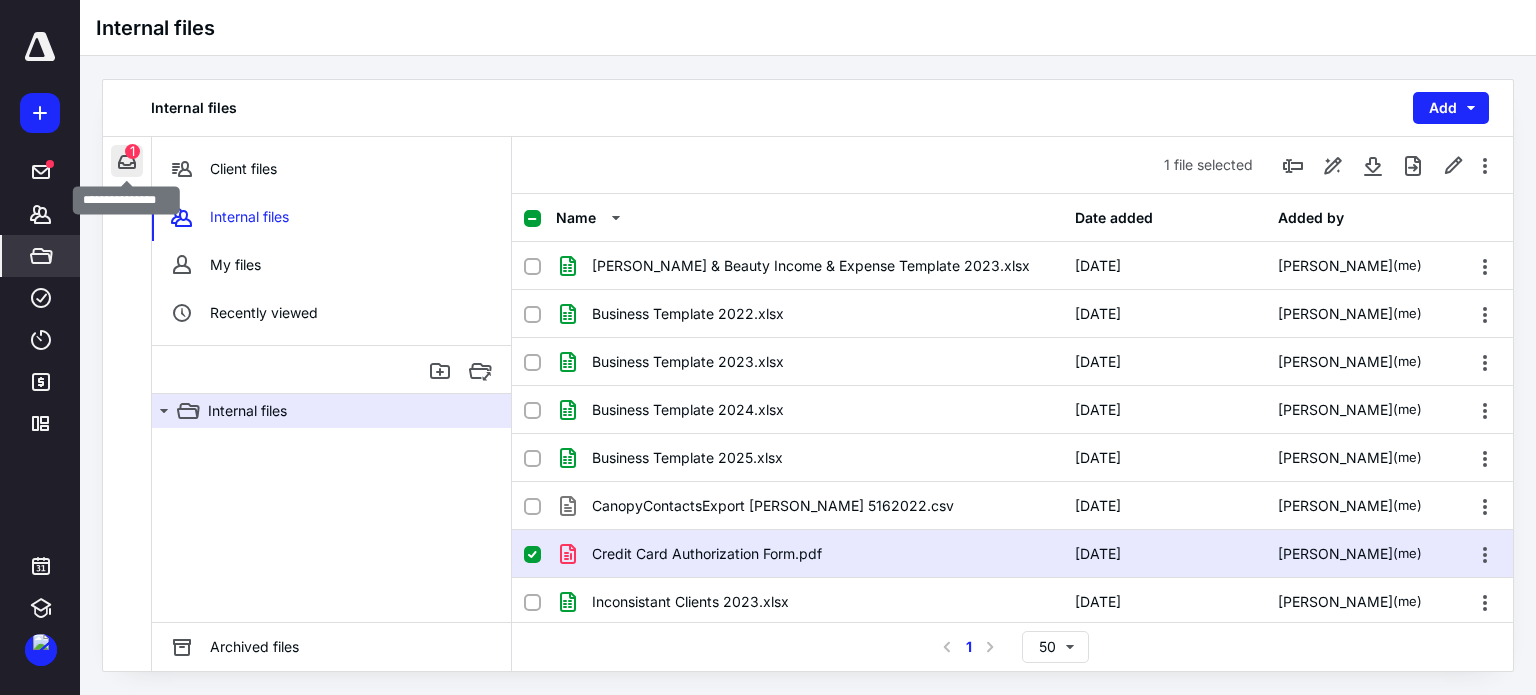 click at bounding box center (127, 161) 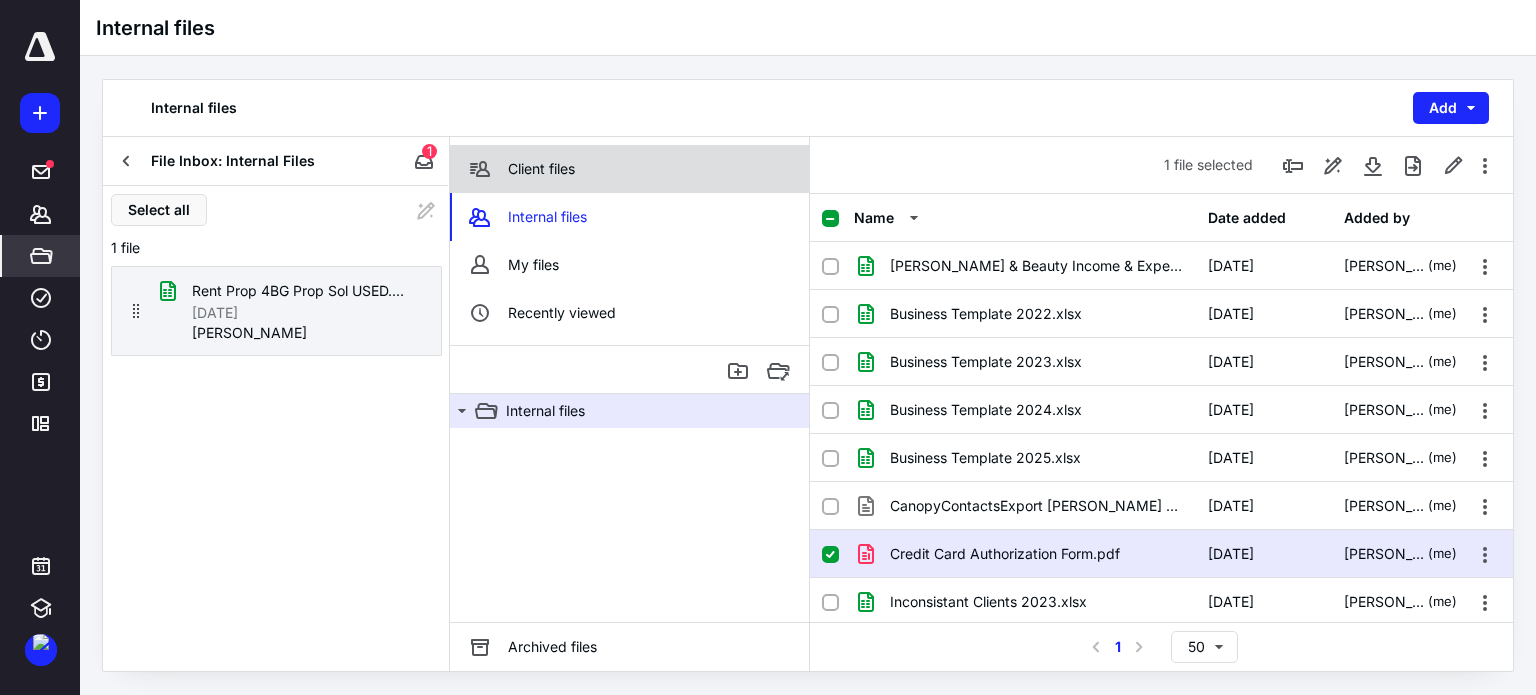 click 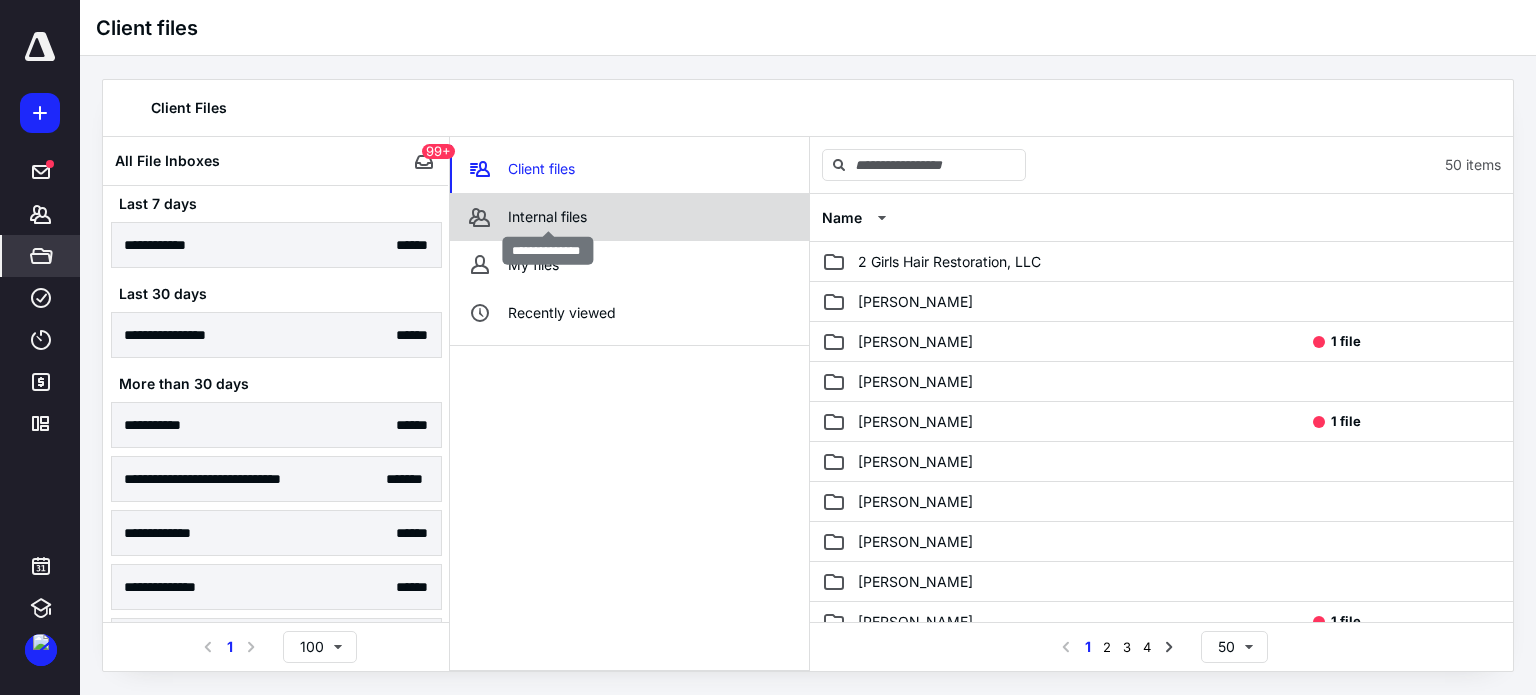 click on "Internal files" at bounding box center [547, 217] 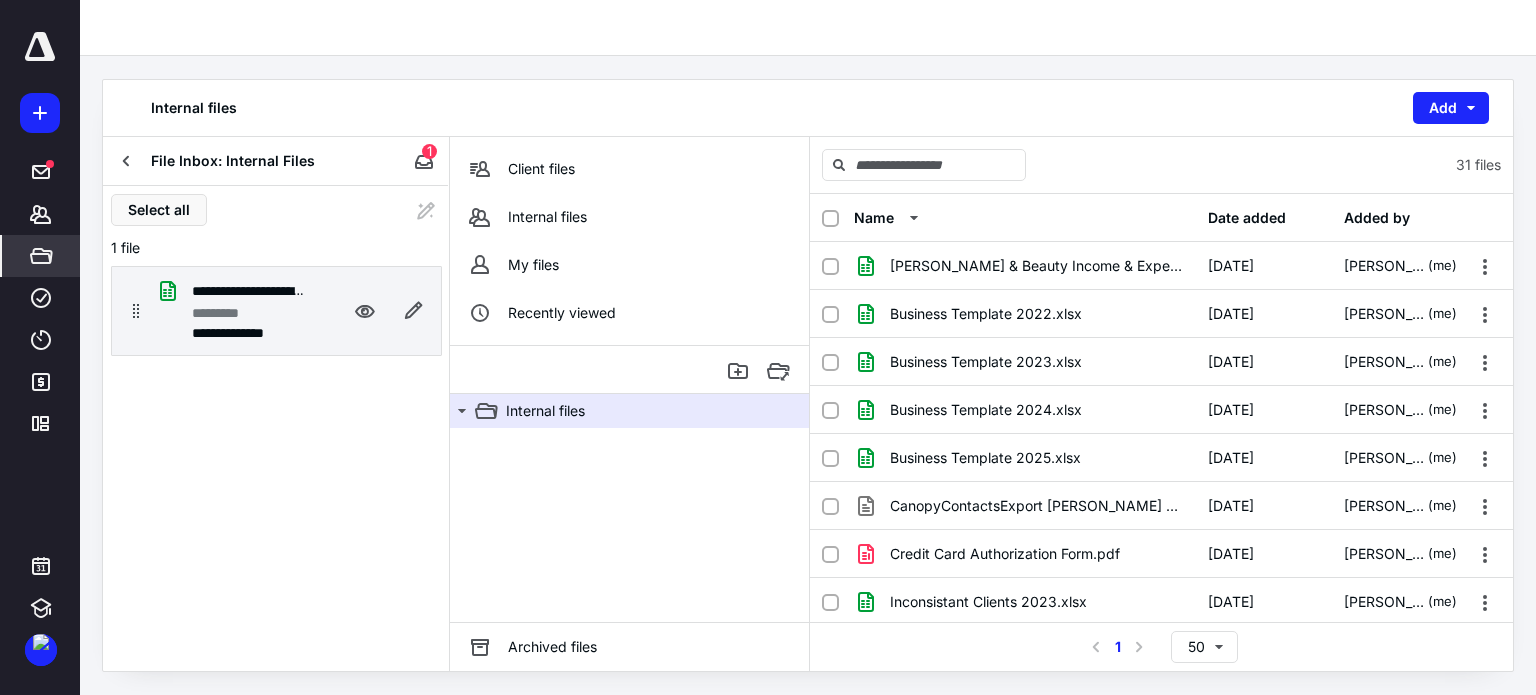 click 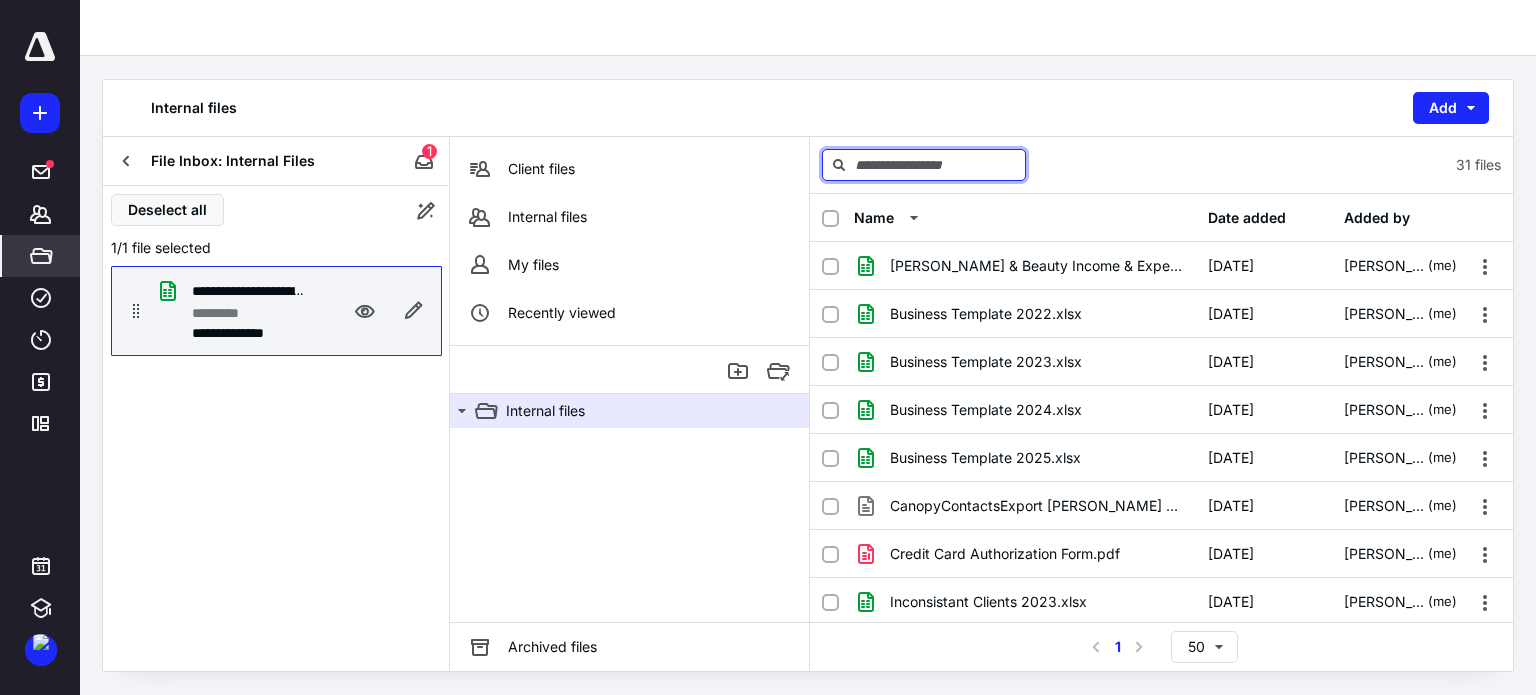click at bounding box center (924, 165) 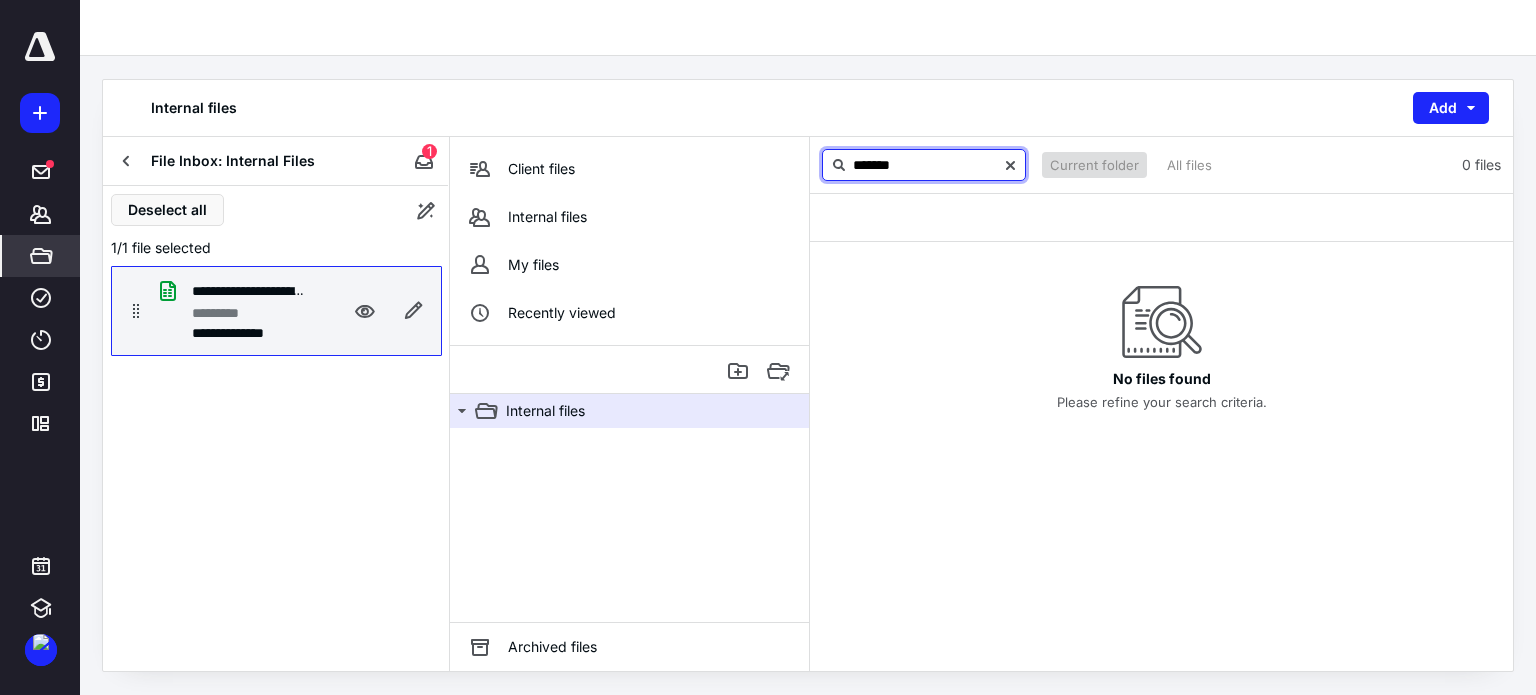 type on "*******" 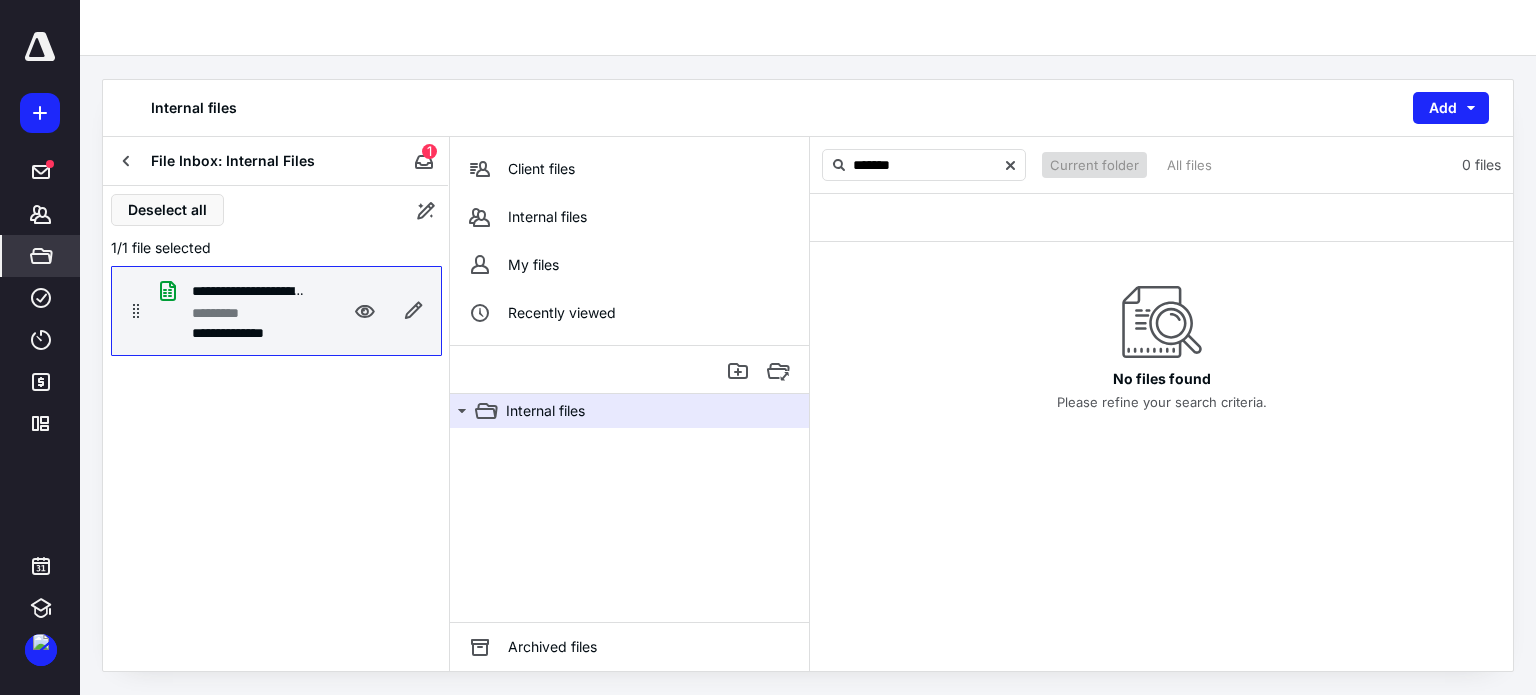click on "All files" at bounding box center [1189, 165] 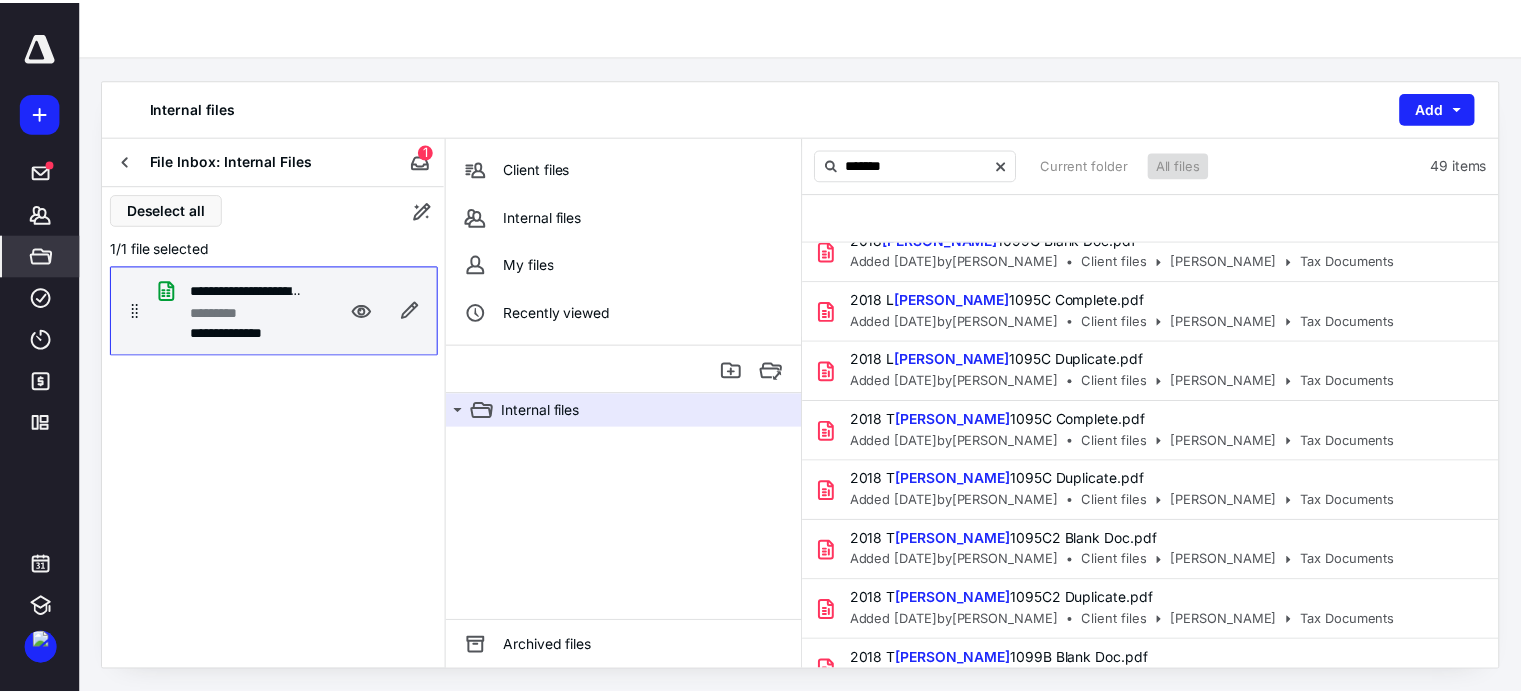 scroll, scrollTop: 0, scrollLeft: 0, axis: both 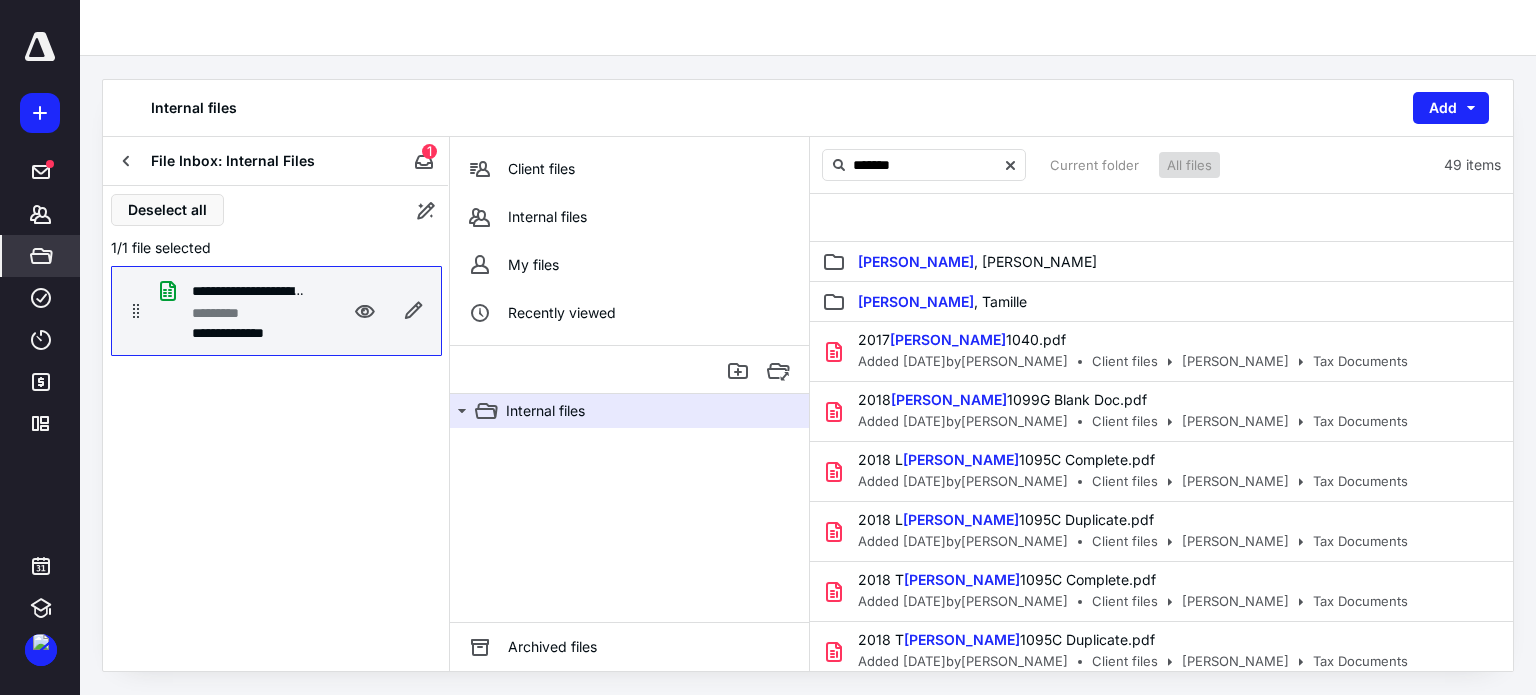 drag, startPoint x: 233, startPoint y: 292, endPoint x: 544, endPoint y: 372, distance: 321.12457 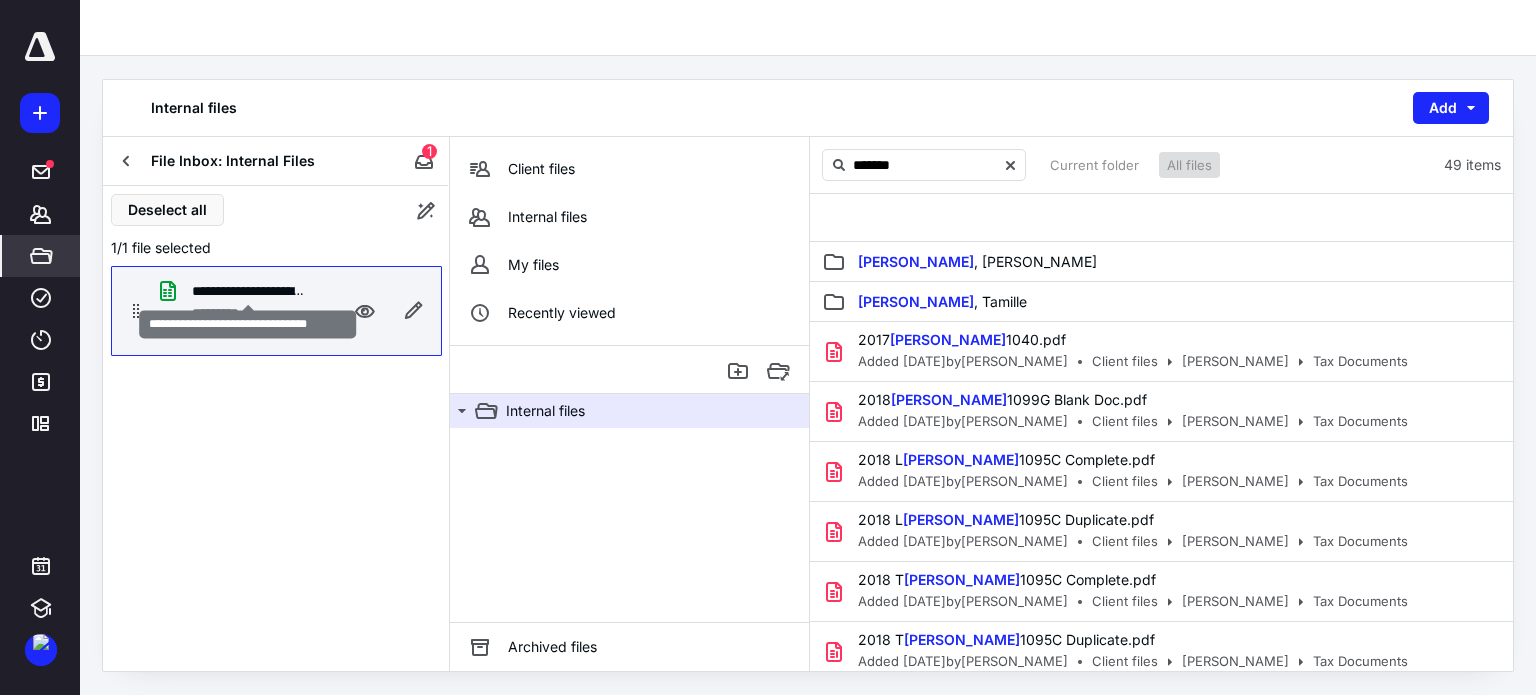 click on "**********" at bounding box center (248, 291) 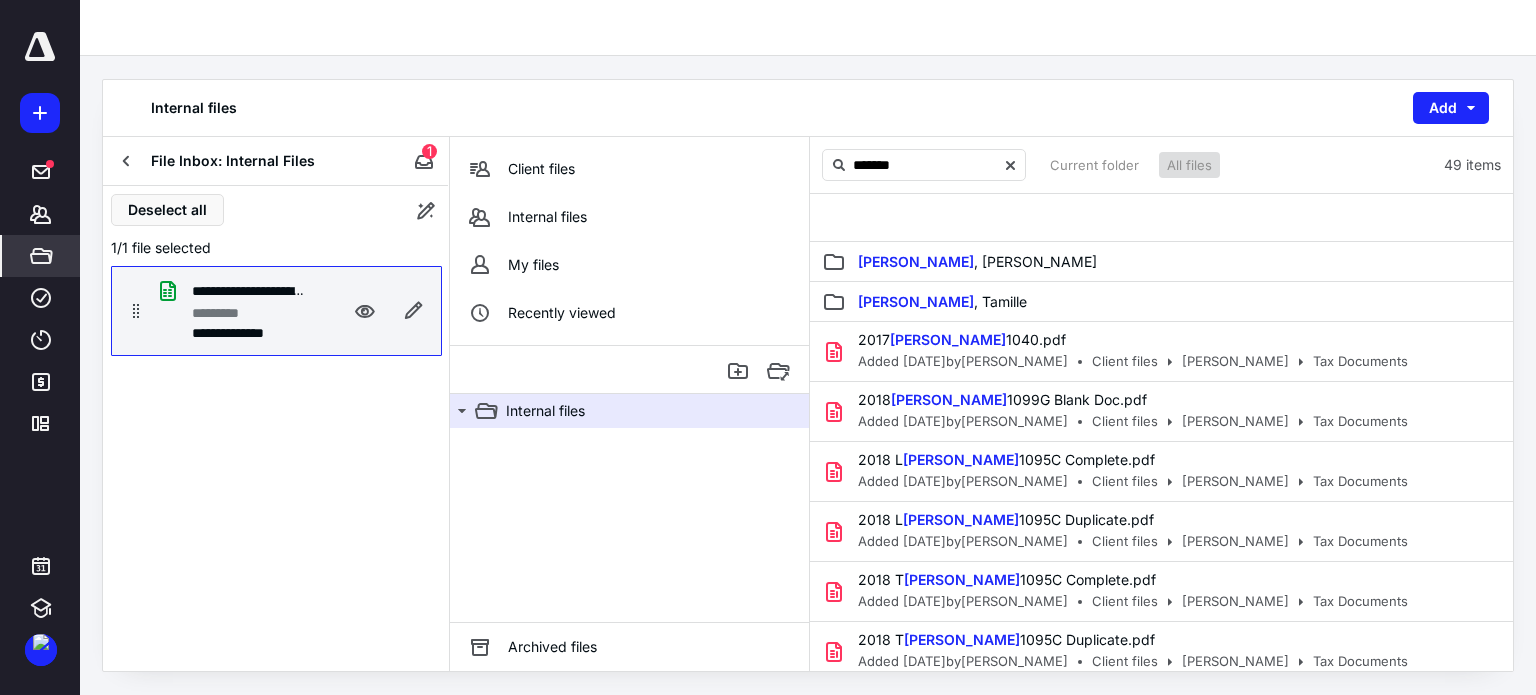 drag, startPoint x: 246, startPoint y: 291, endPoint x: 205, endPoint y: 310, distance: 45.188496 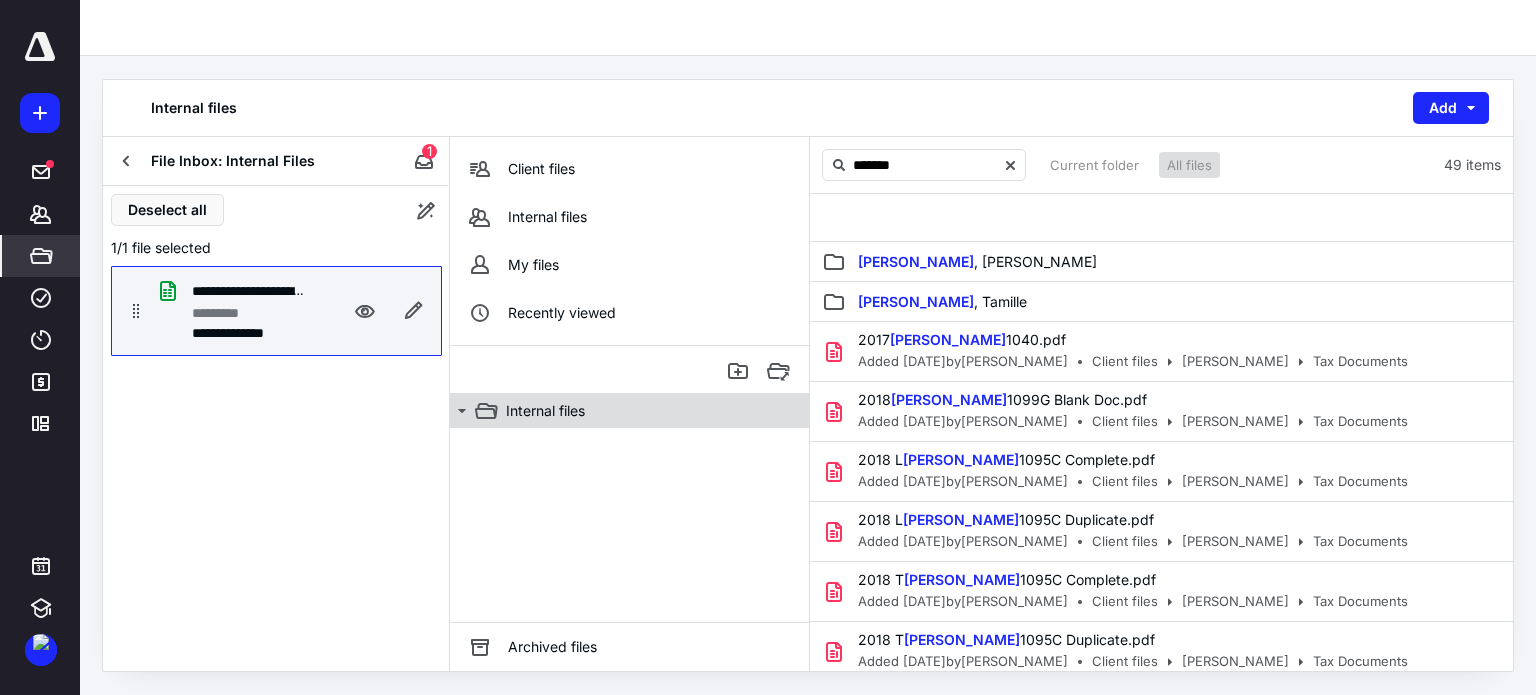 click 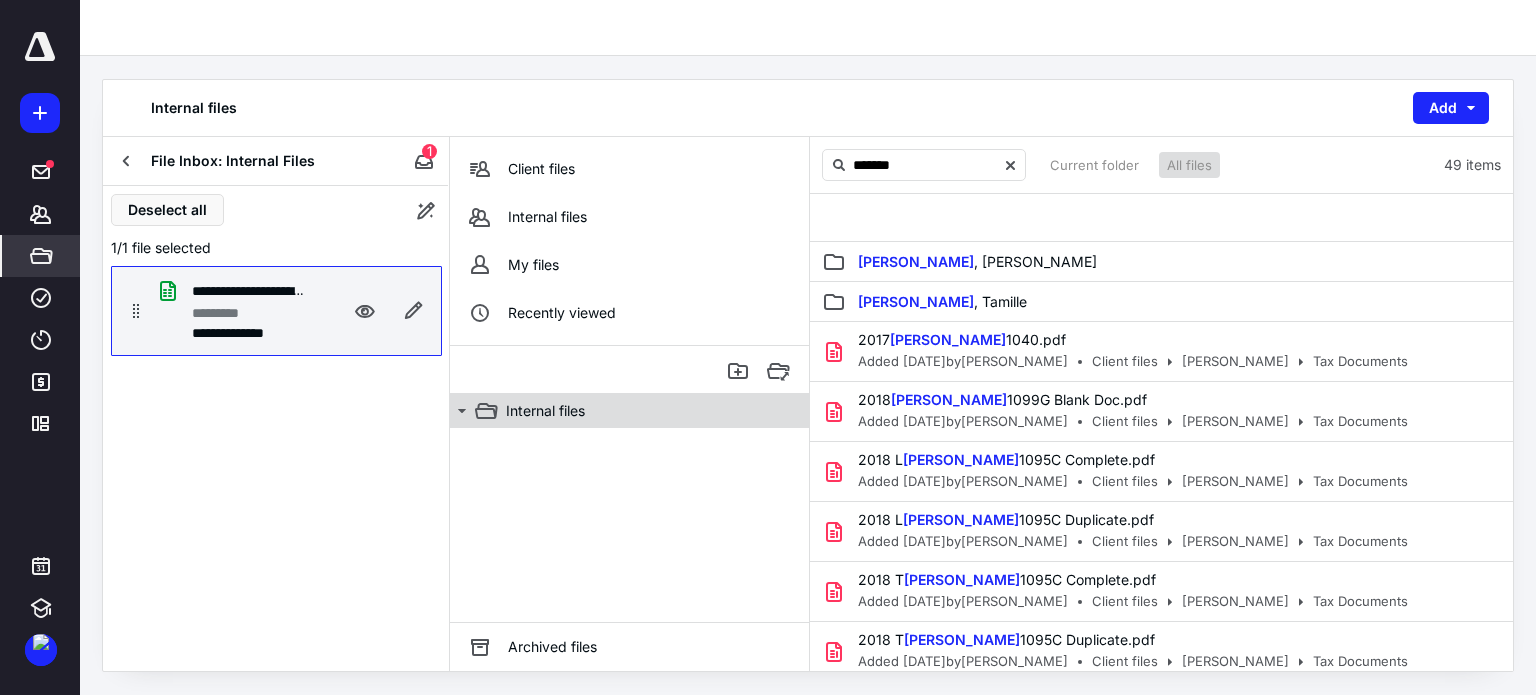 click 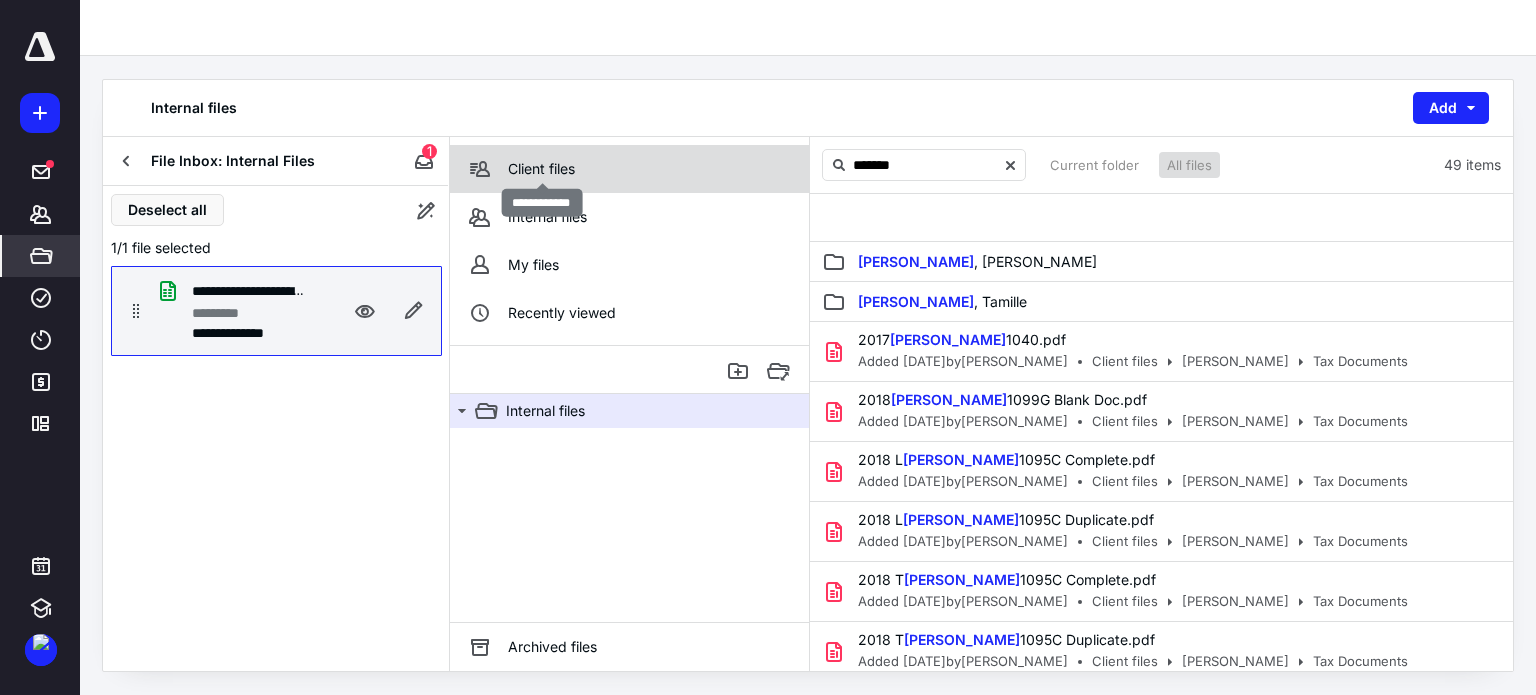 click on "Client files" at bounding box center (541, 169) 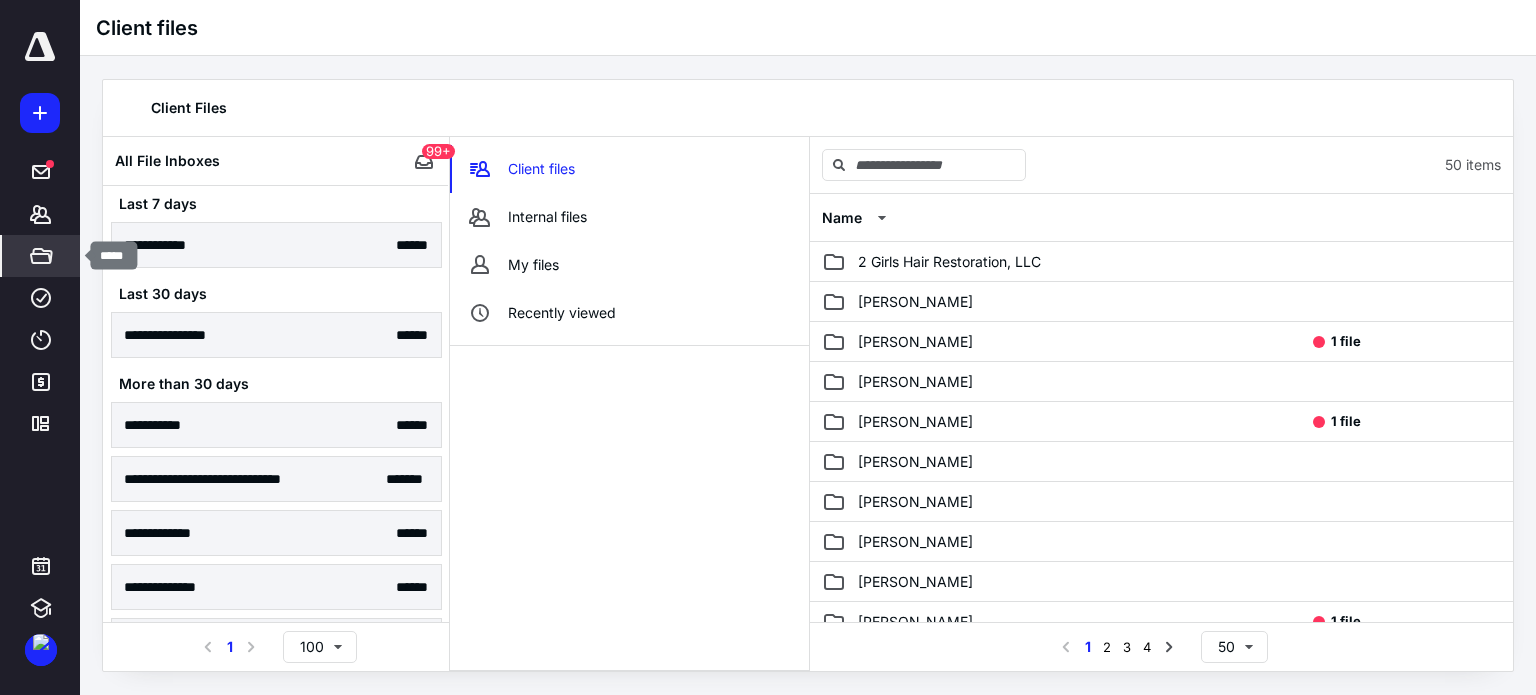 click 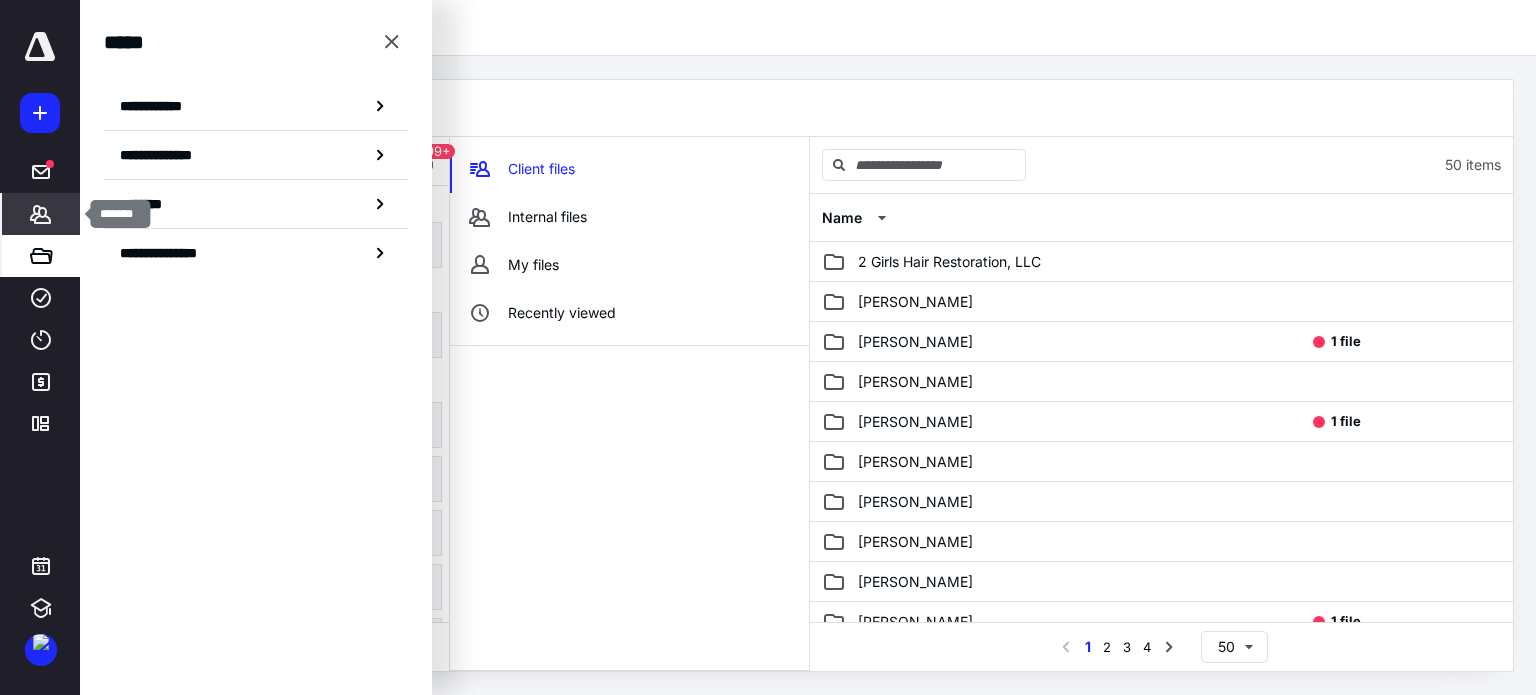 click 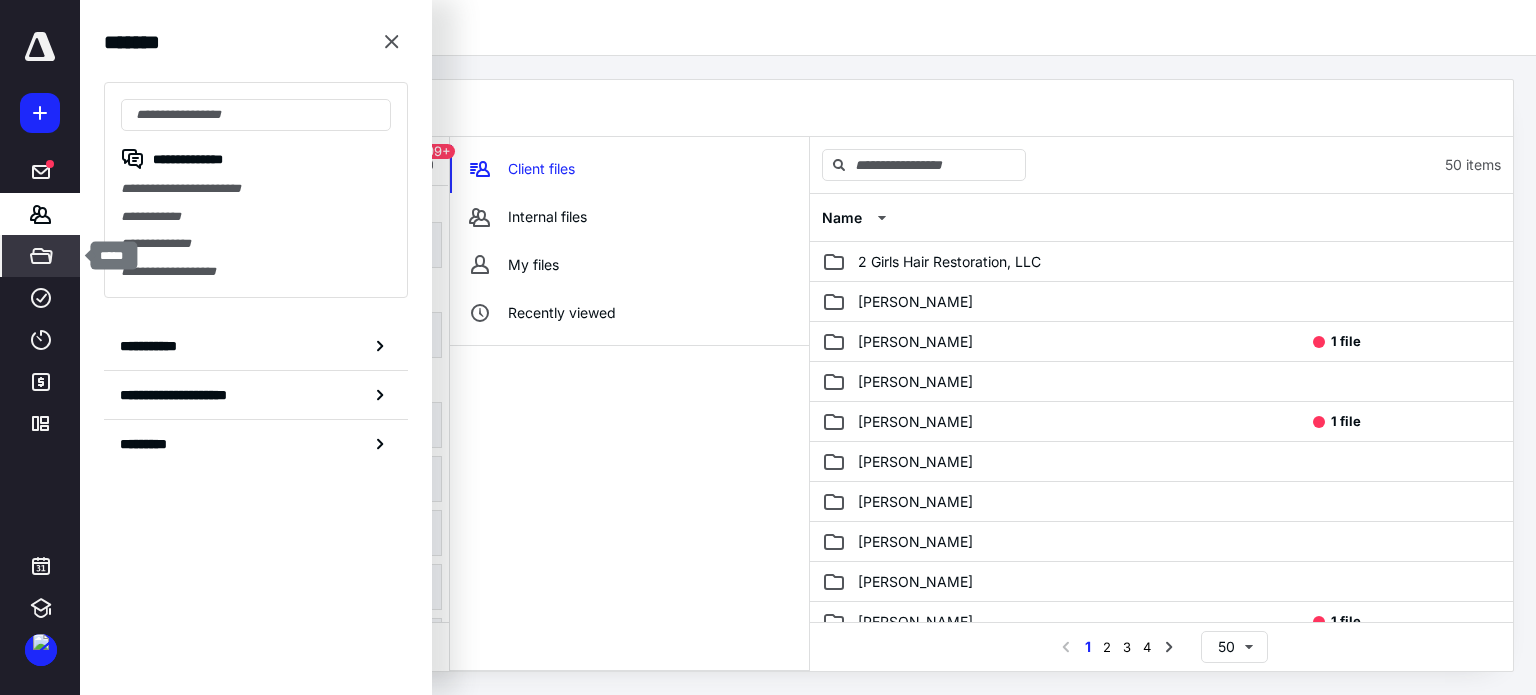 click 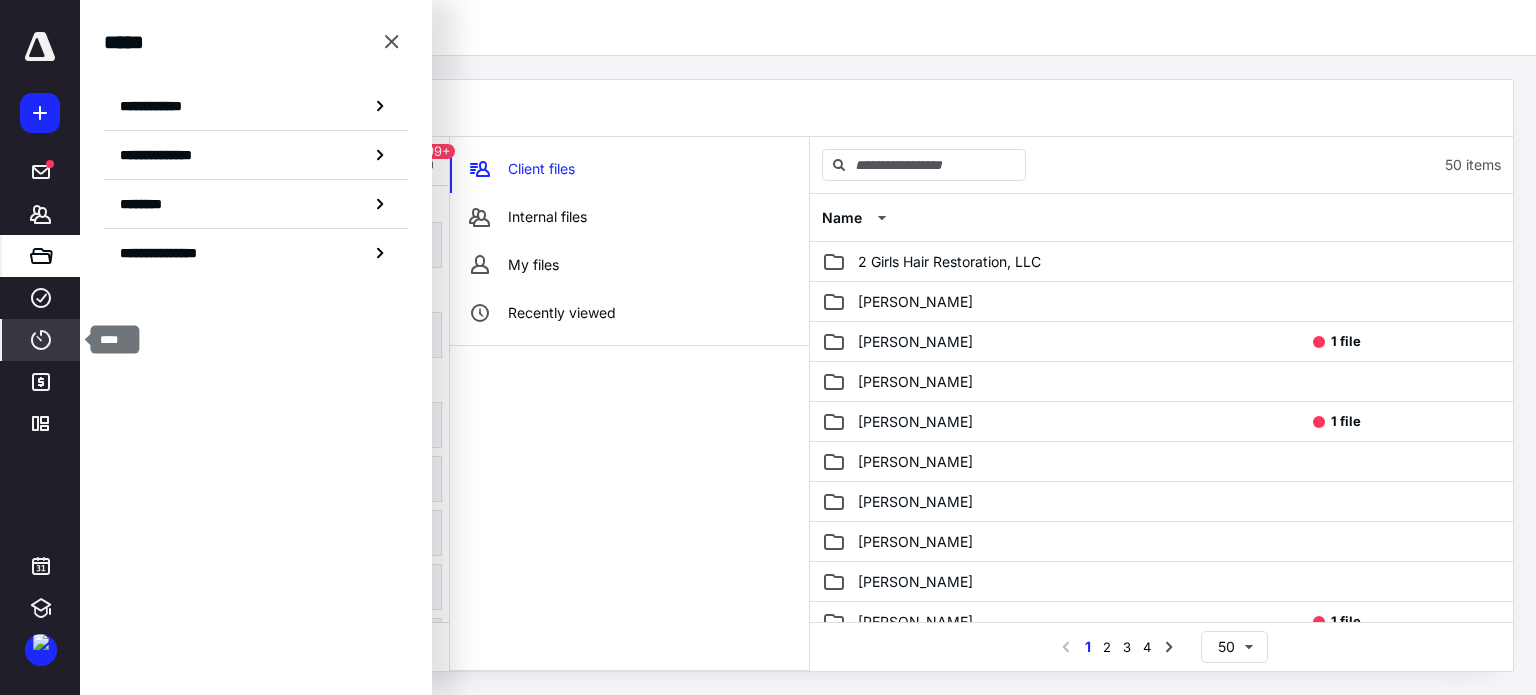 click 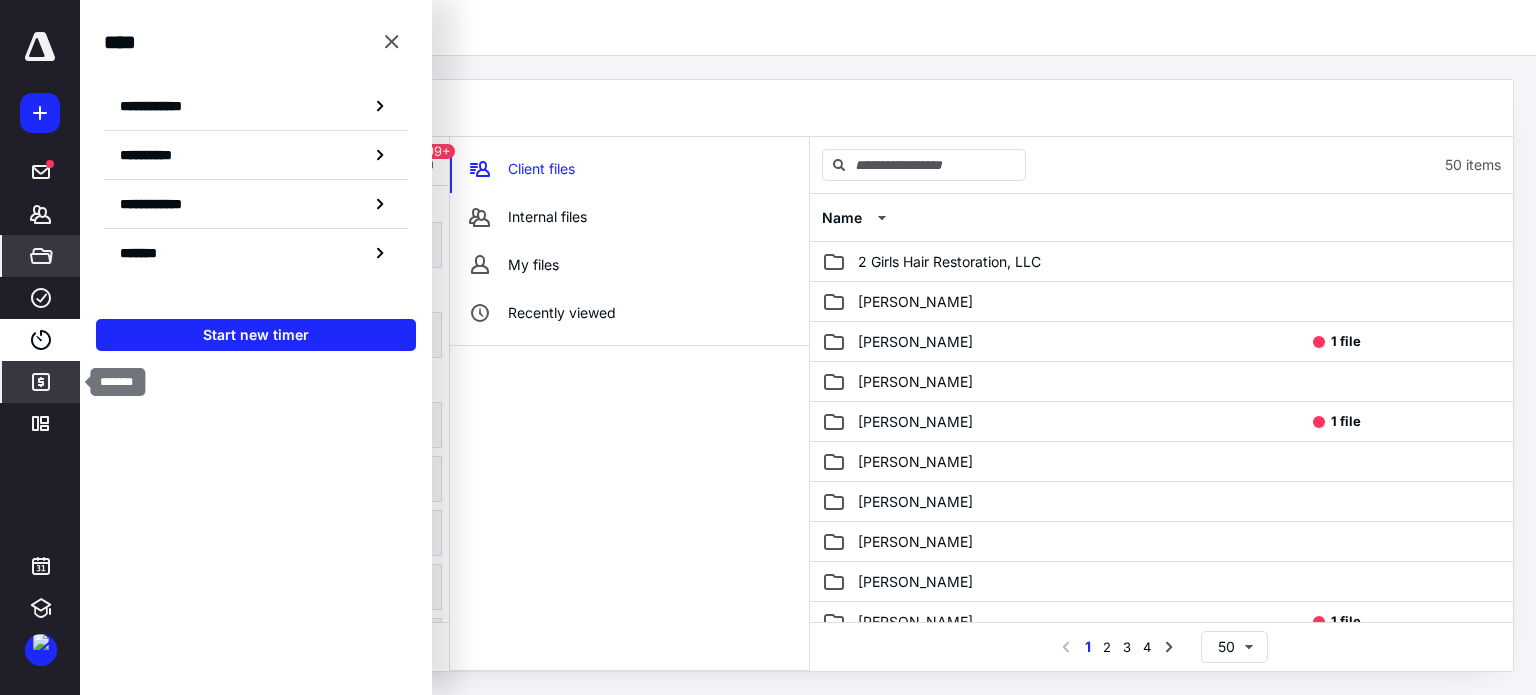 click 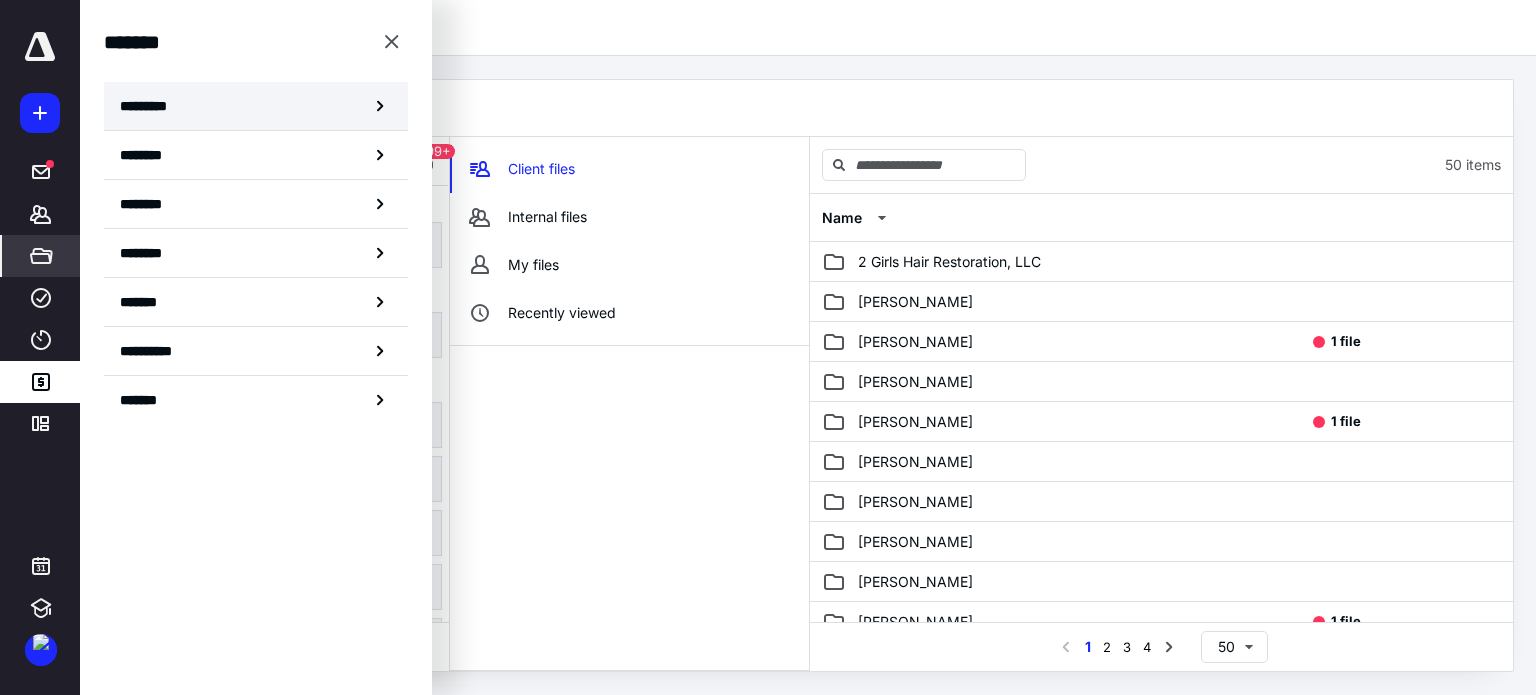 click on "*********" at bounding box center [157, 106] 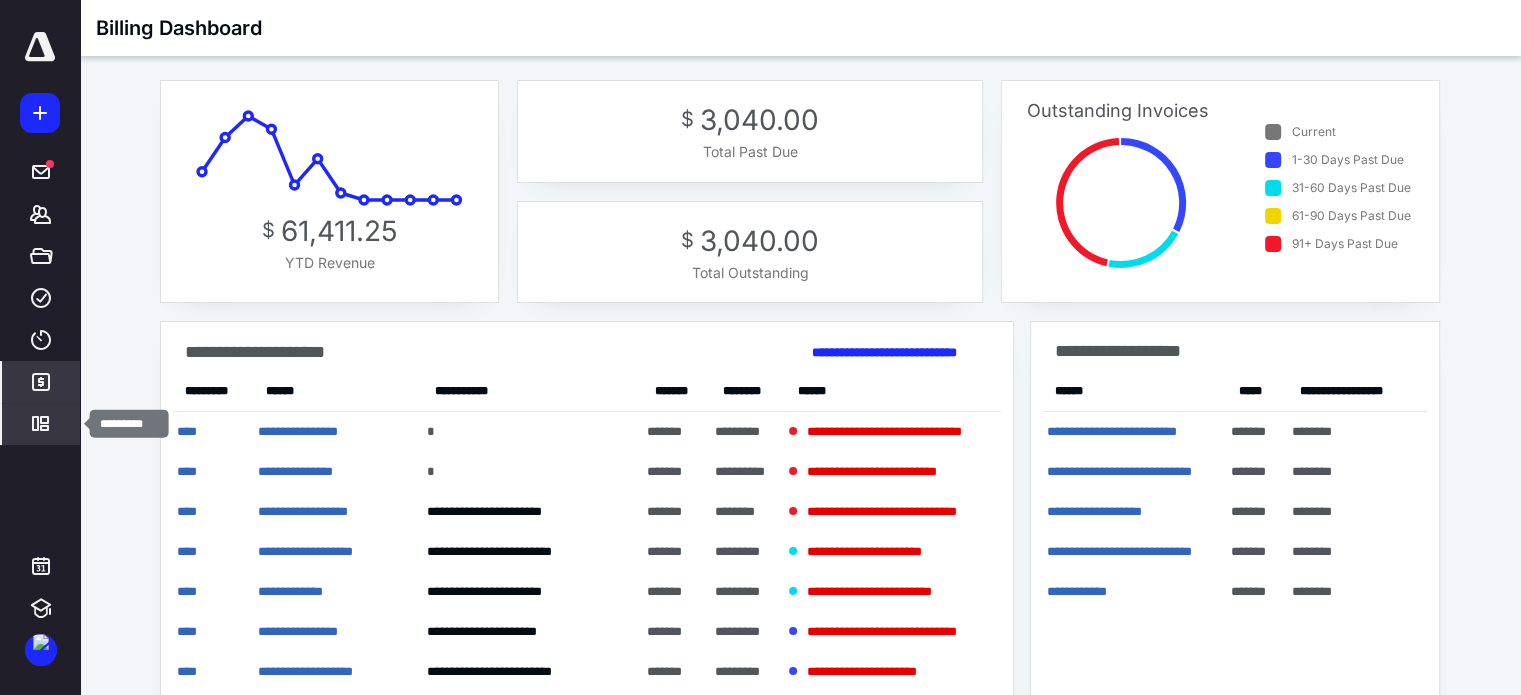 click 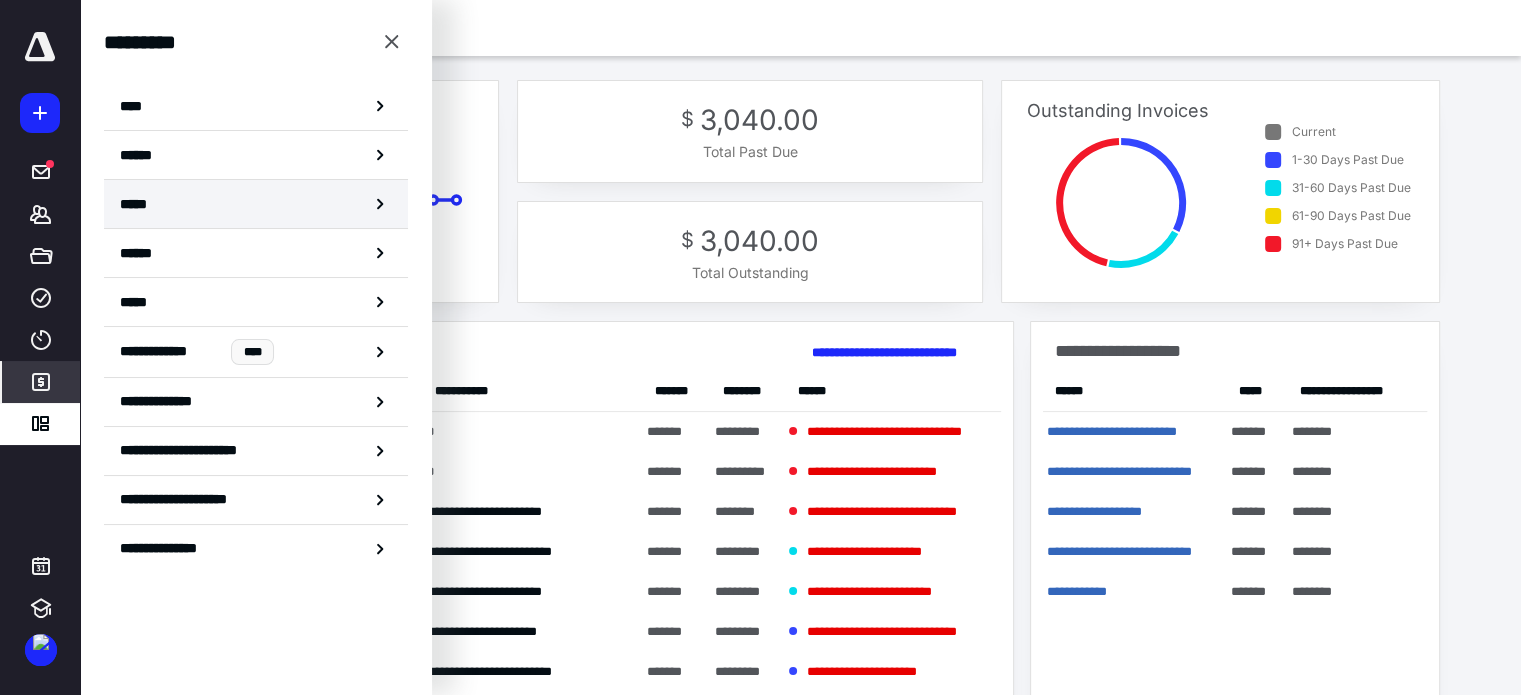 click on "*****" at bounding box center [138, 204] 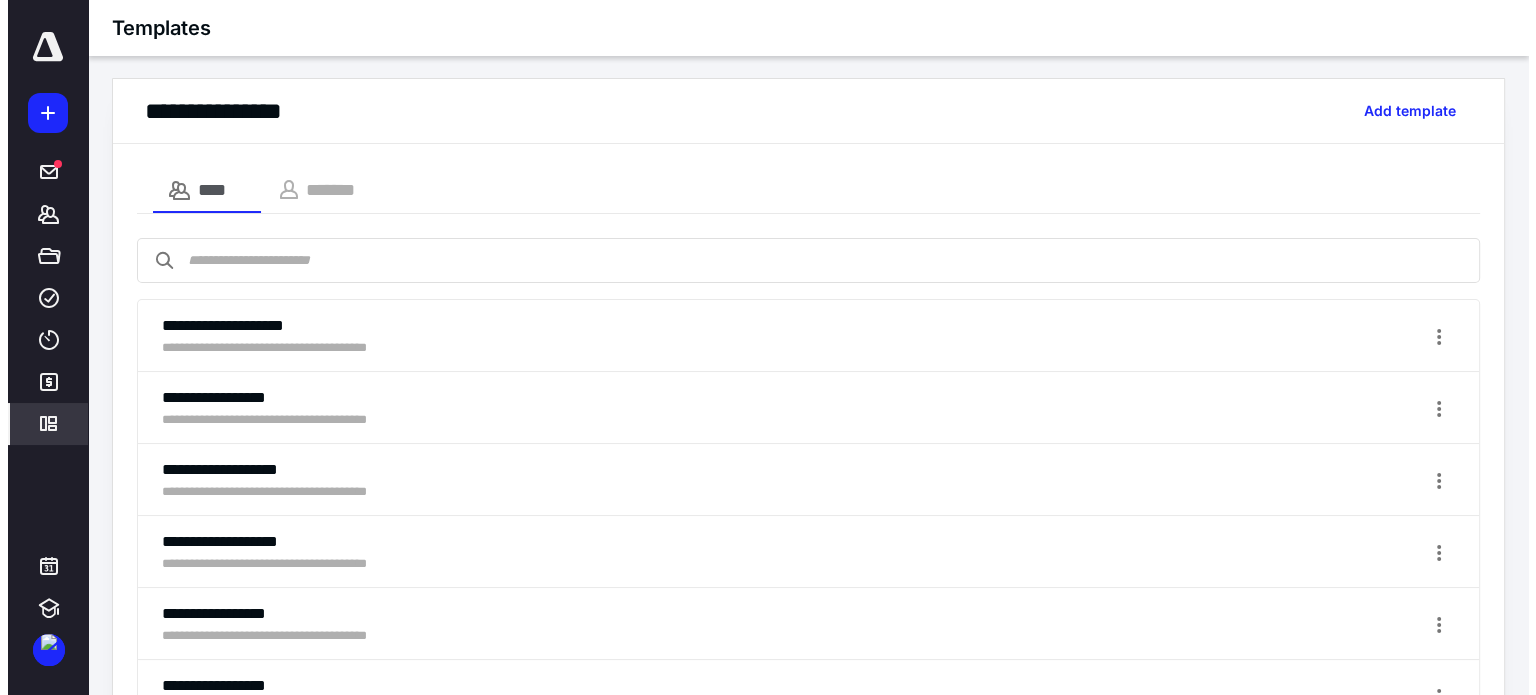 scroll, scrollTop: 0, scrollLeft: 0, axis: both 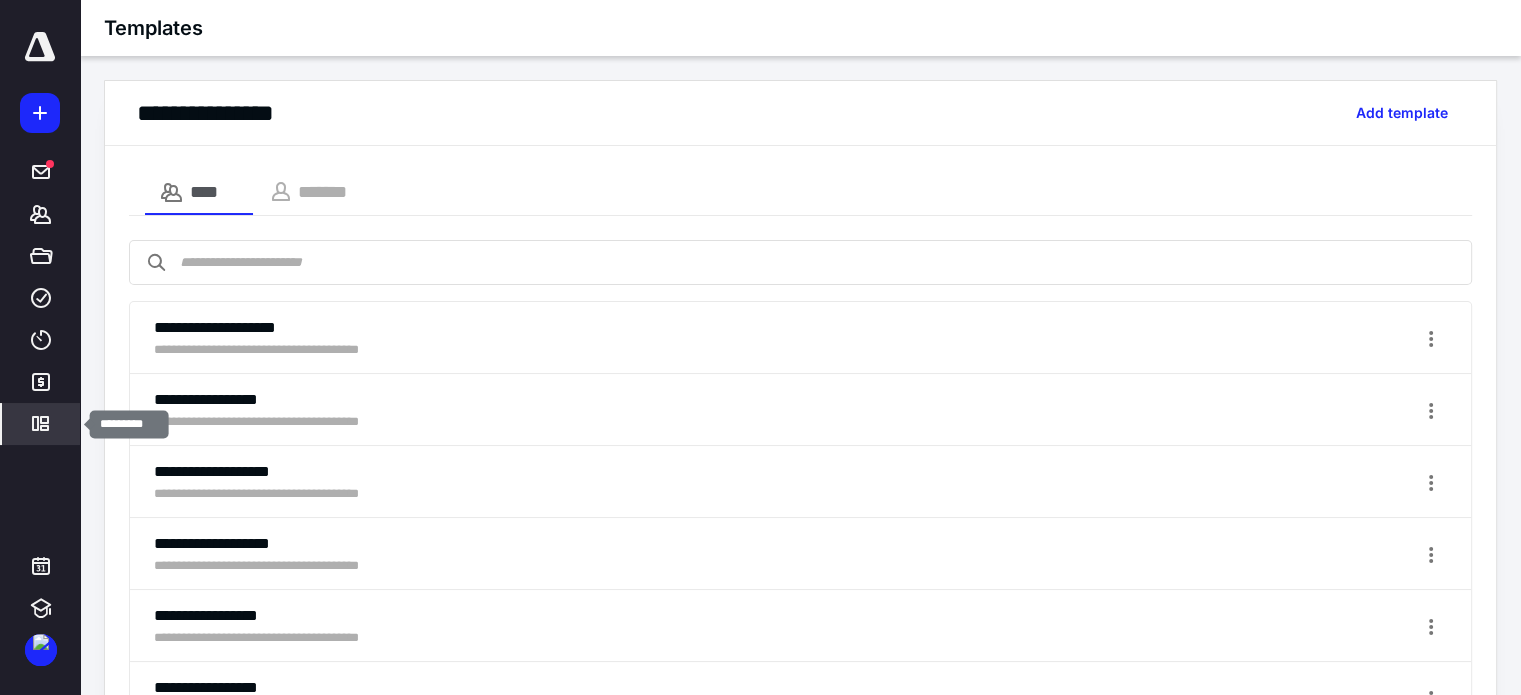 click 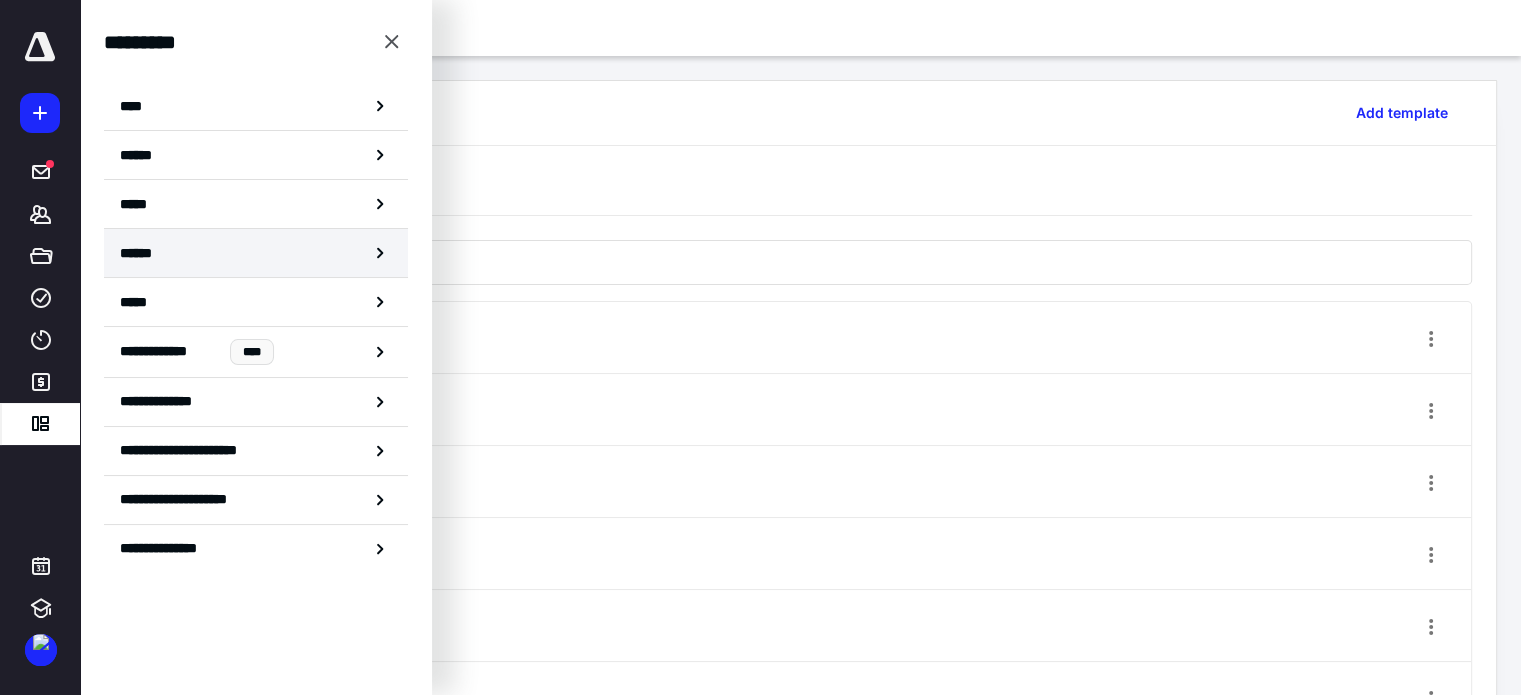 click on "******" at bounding box center (140, 253) 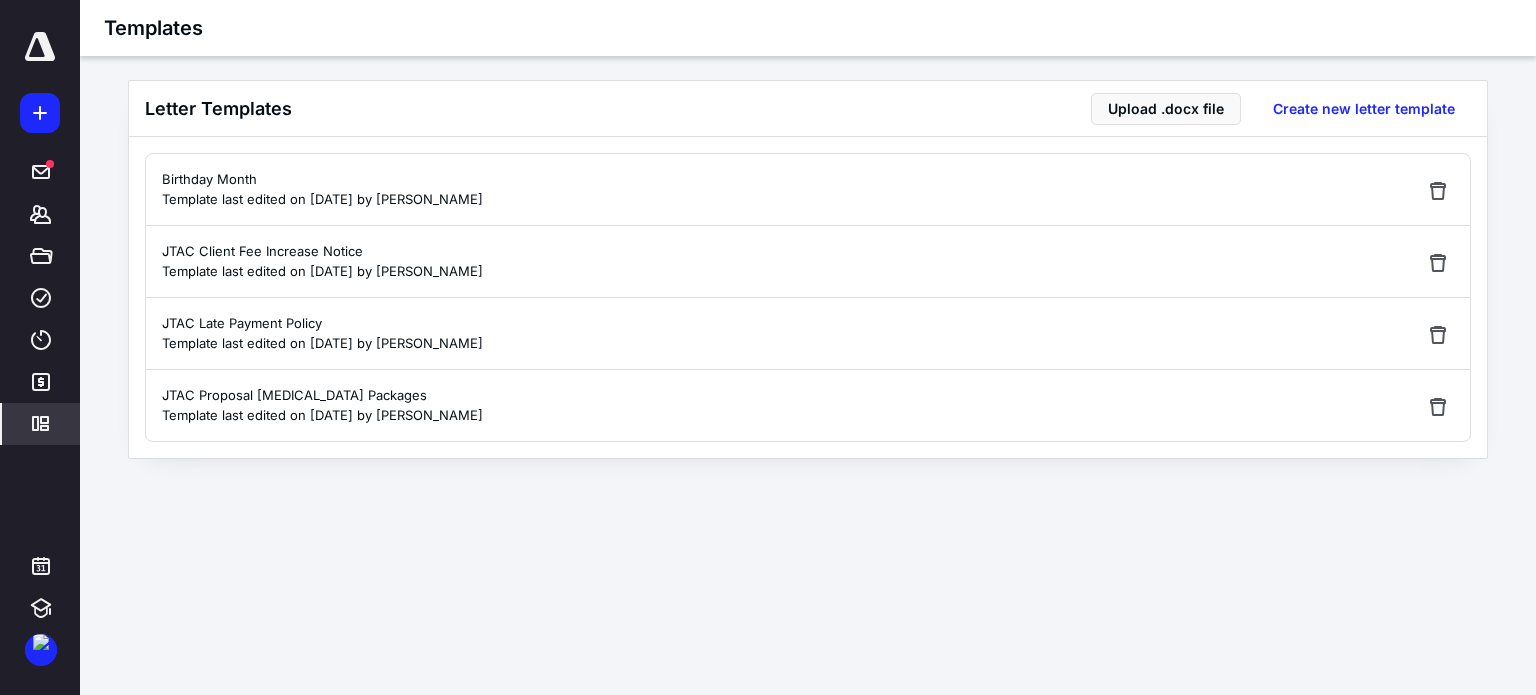 click on "JTAC Client Fee Increase Notice" at bounding box center (322, 252) 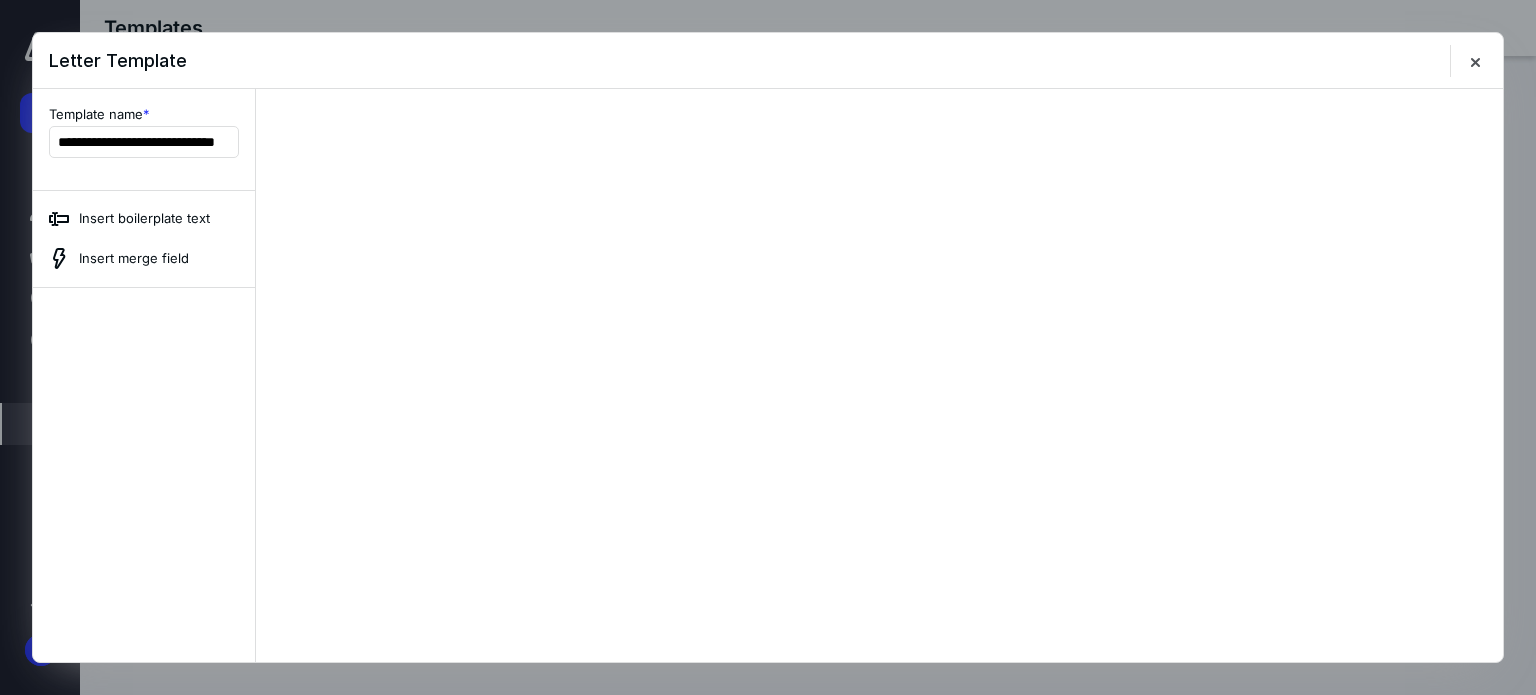 scroll, scrollTop: 0, scrollLeft: 0, axis: both 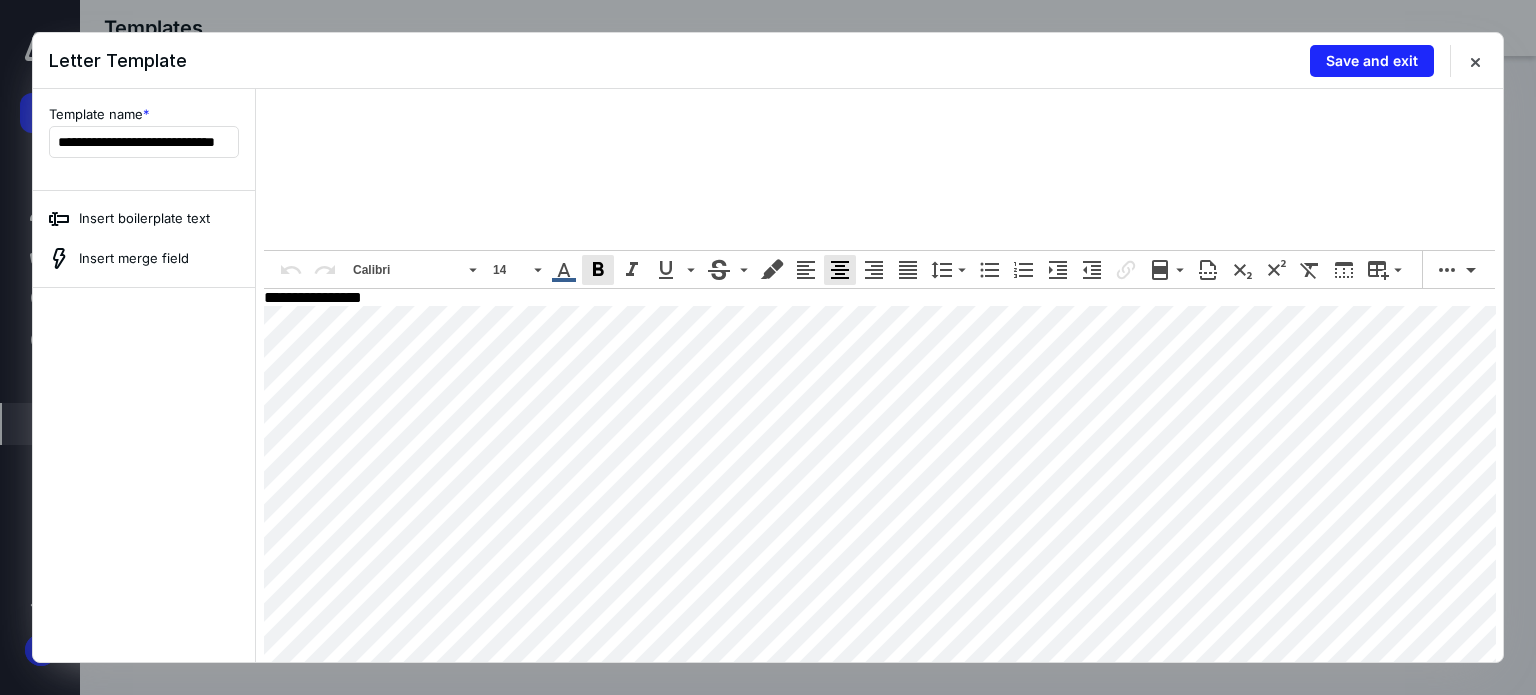 drag, startPoint x: 1496, startPoint y: 234, endPoint x: 1773, endPoint y: 296, distance: 283.85382 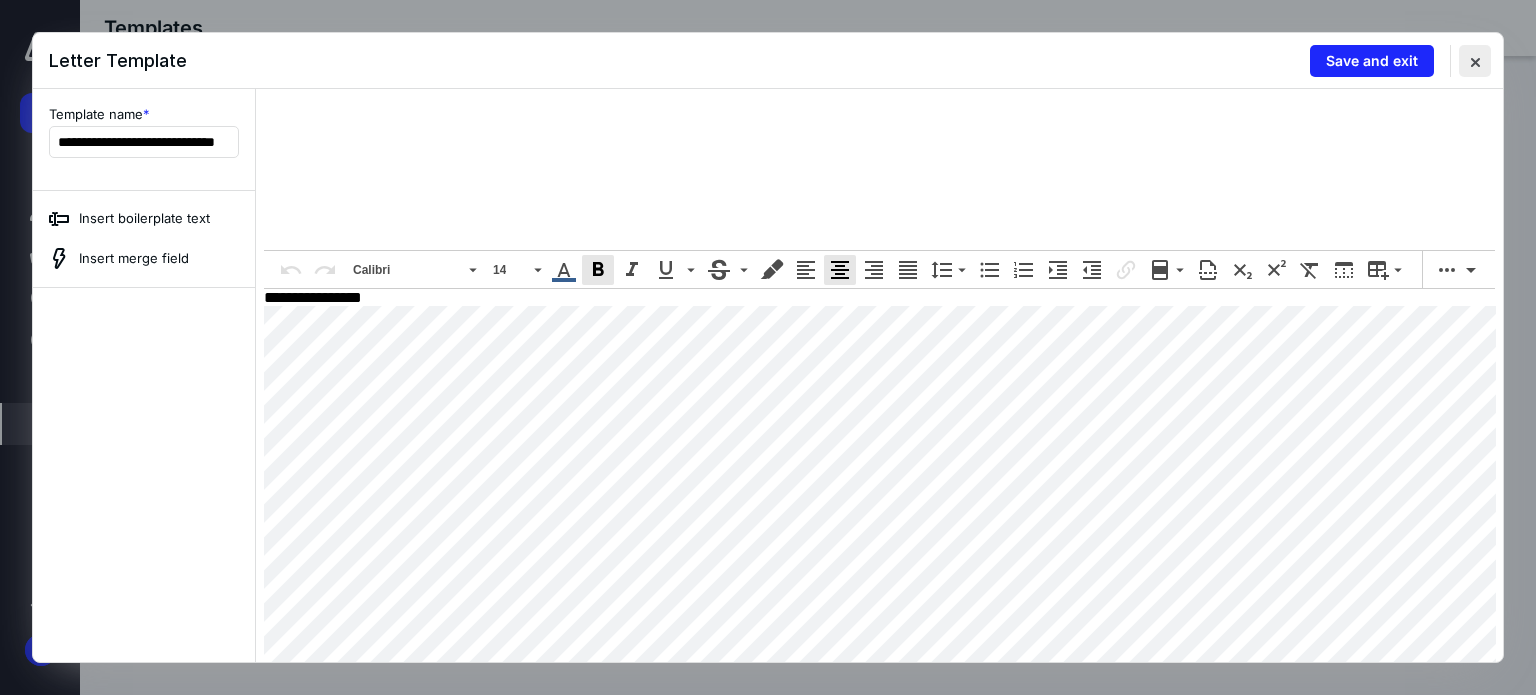 click at bounding box center [1475, 61] 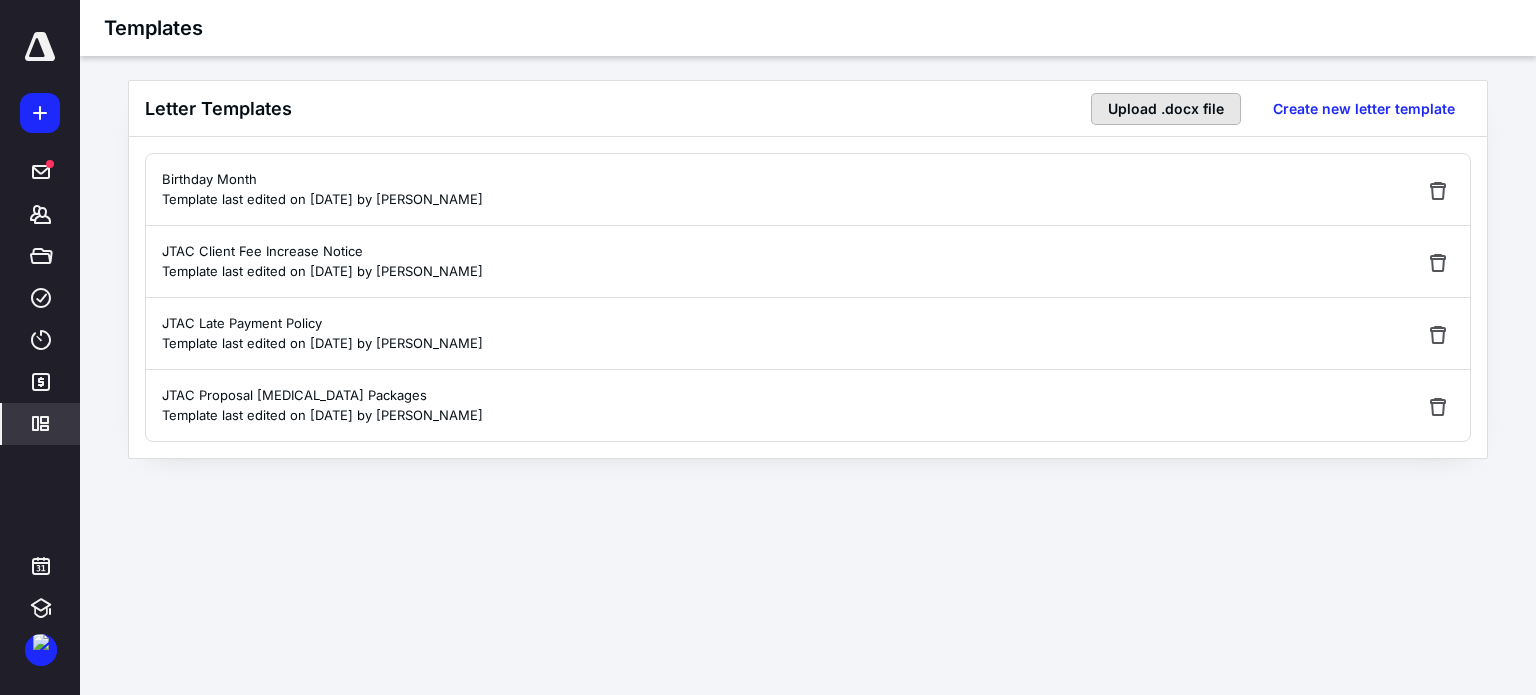 click on "Upload .docx file" at bounding box center (1166, 109) 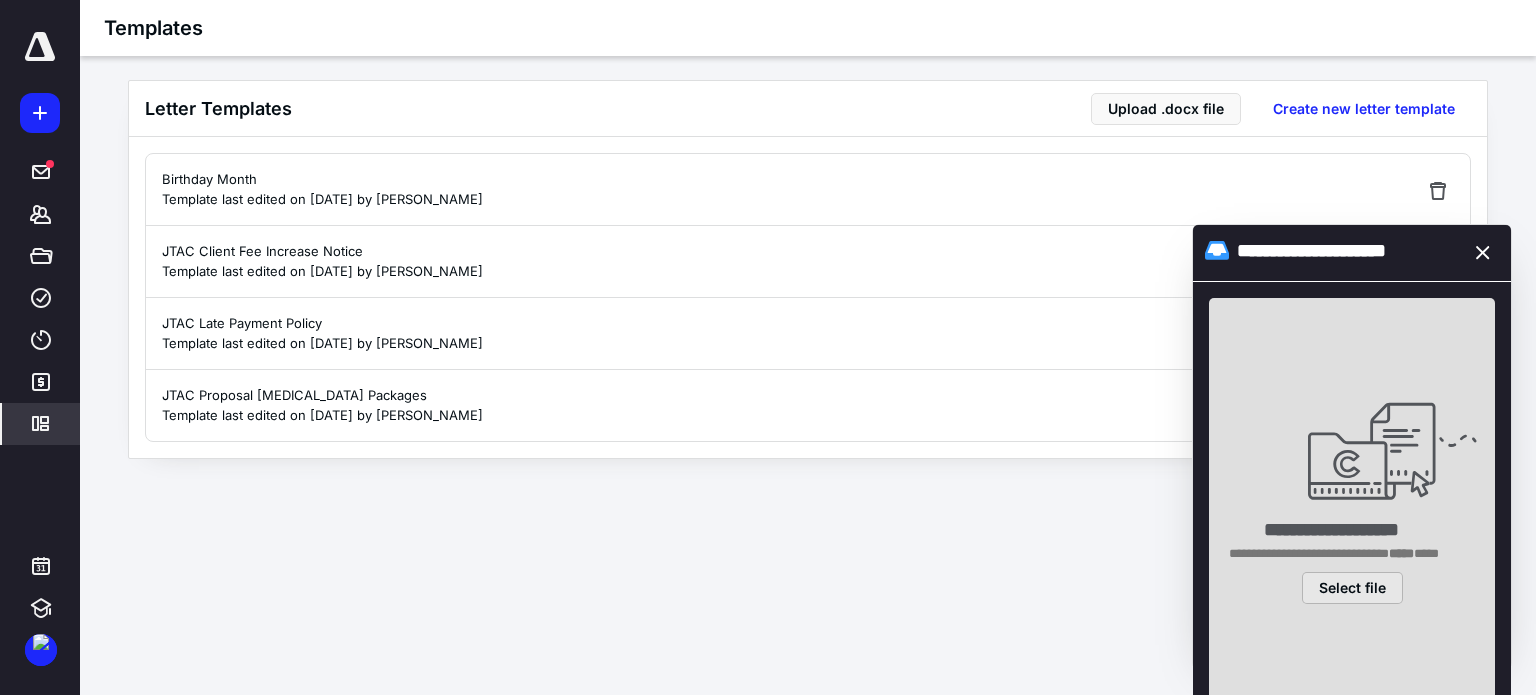 click on "Select file" at bounding box center [1352, 588] 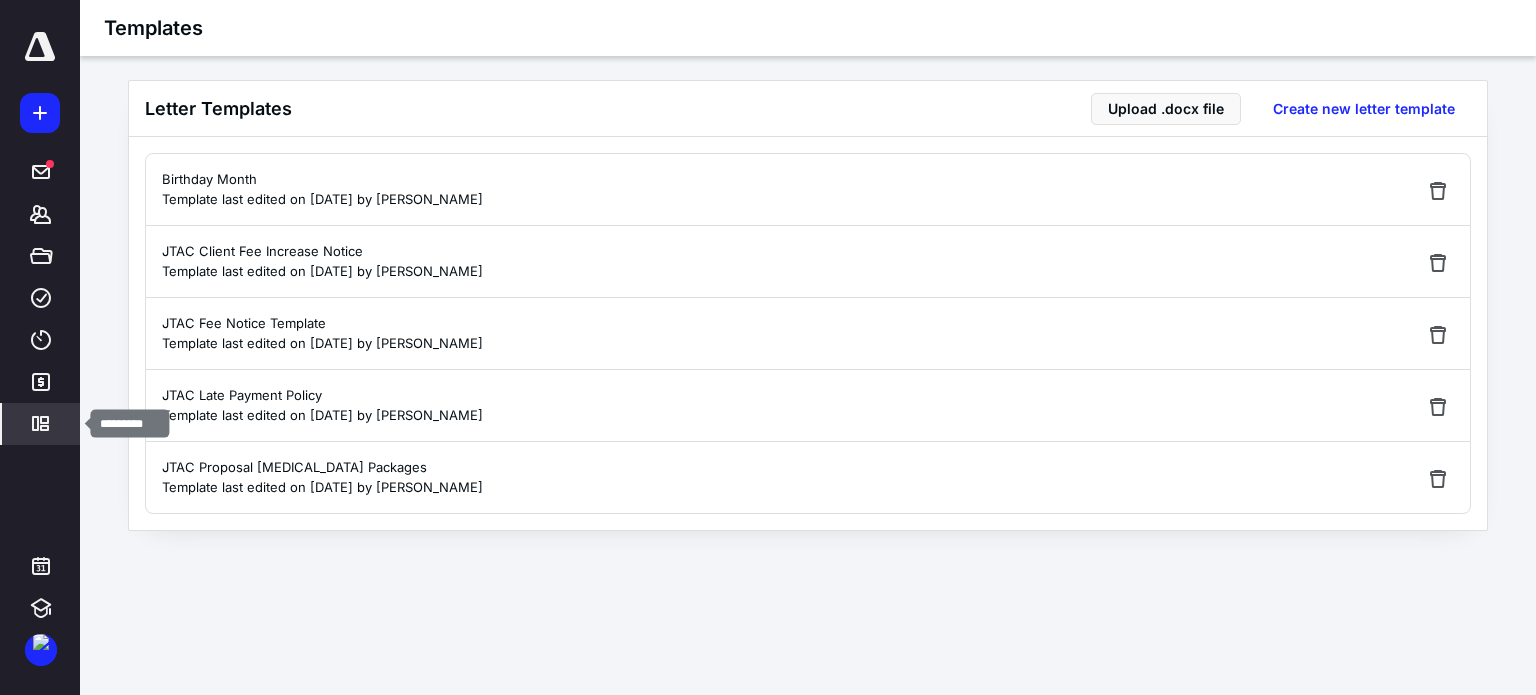 click 